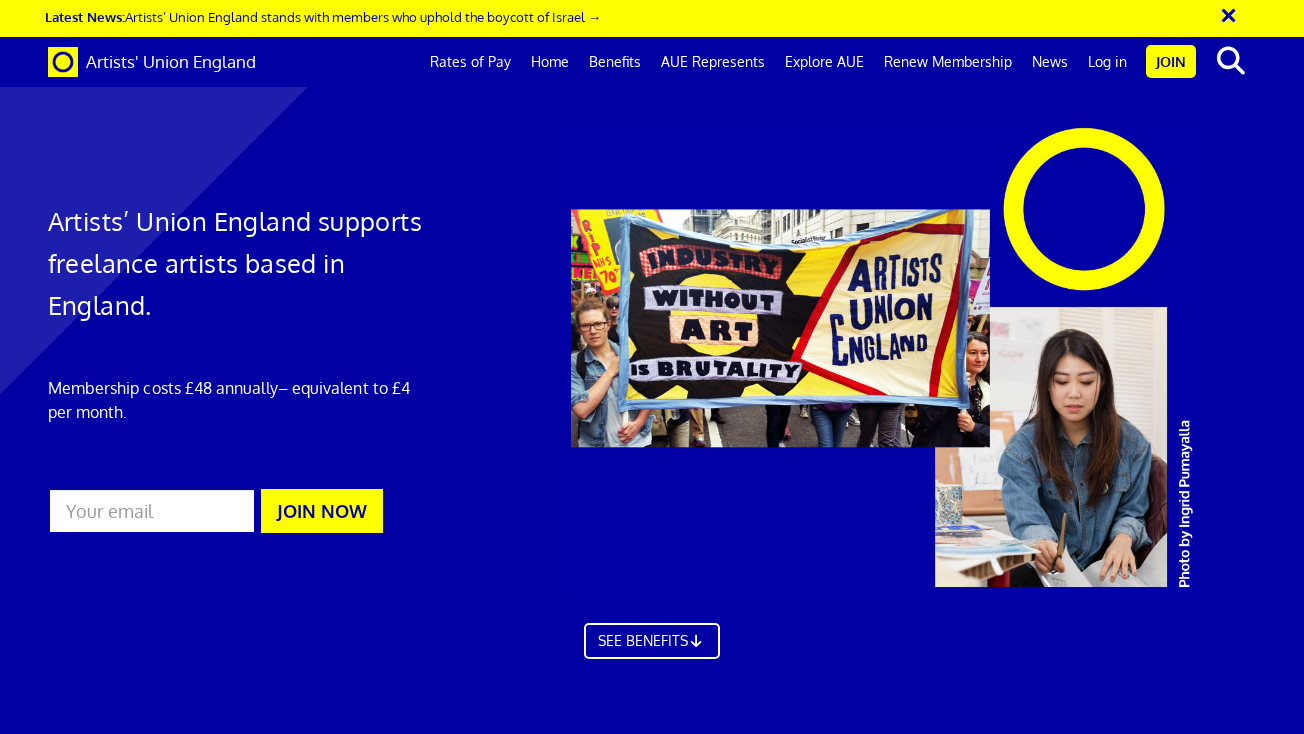 scroll, scrollTop: 0, scrollLeft: 0, axis: both 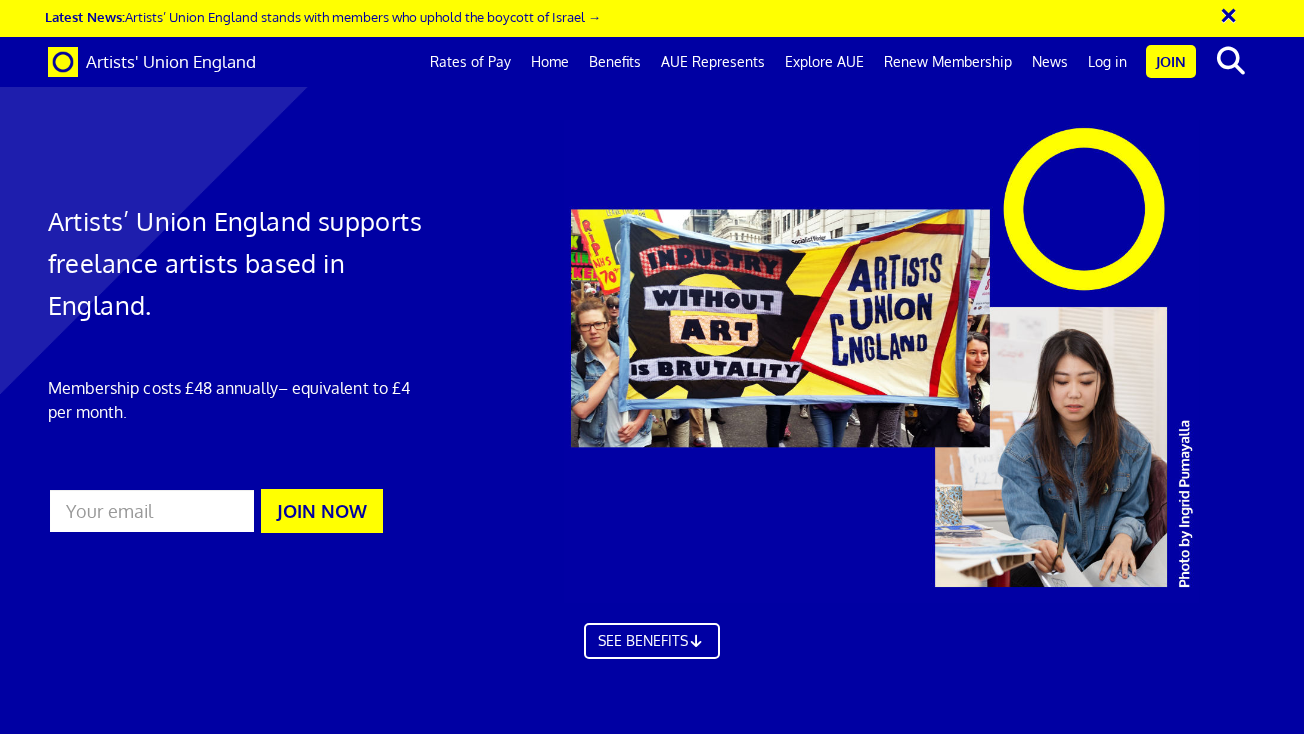 click on "JOIN NOW" at bounding box center [322, 511] 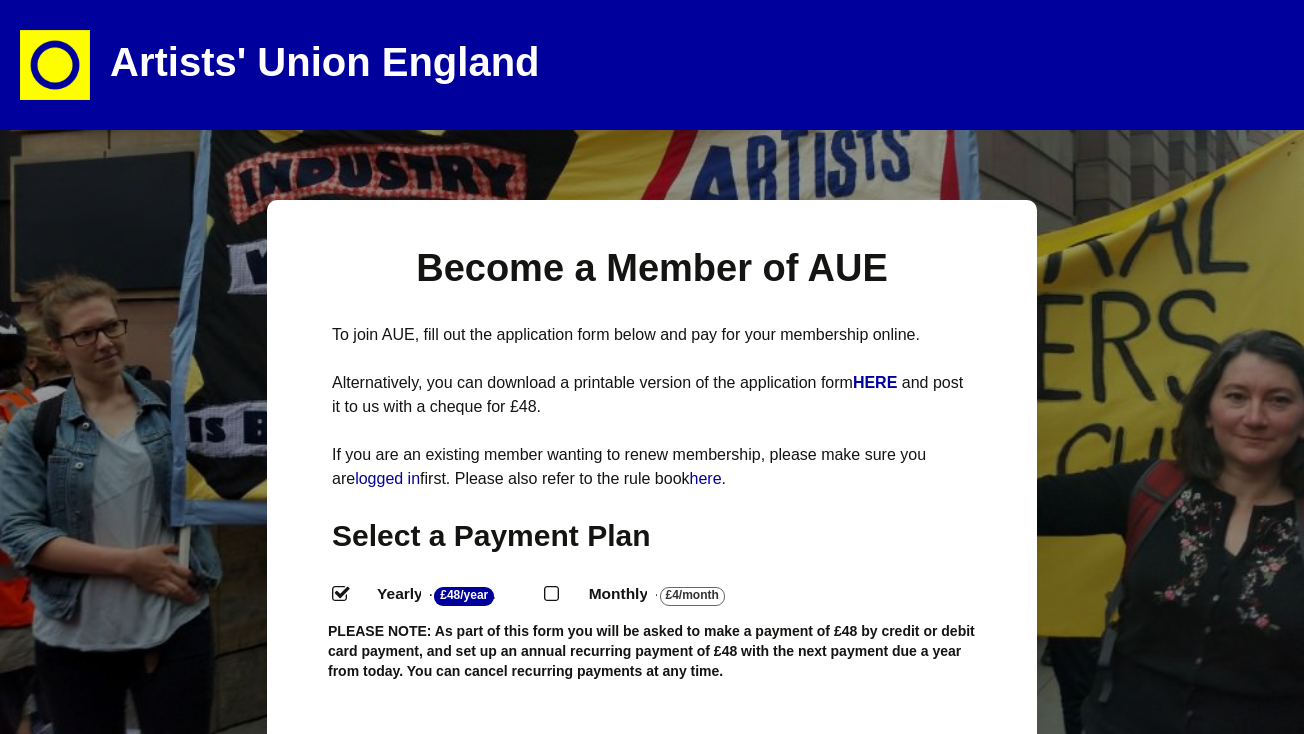 select 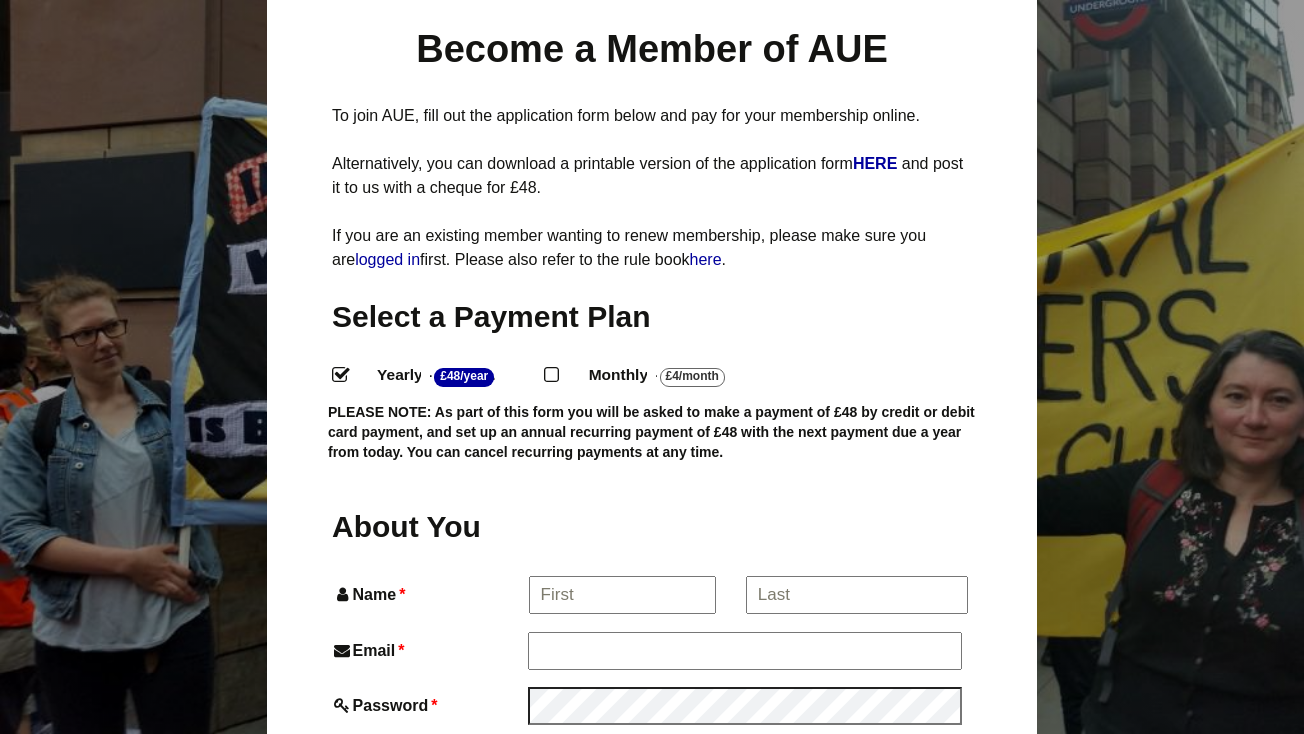 scroll, scrollTop: 375, scrollLeft: 0, axis: vertical 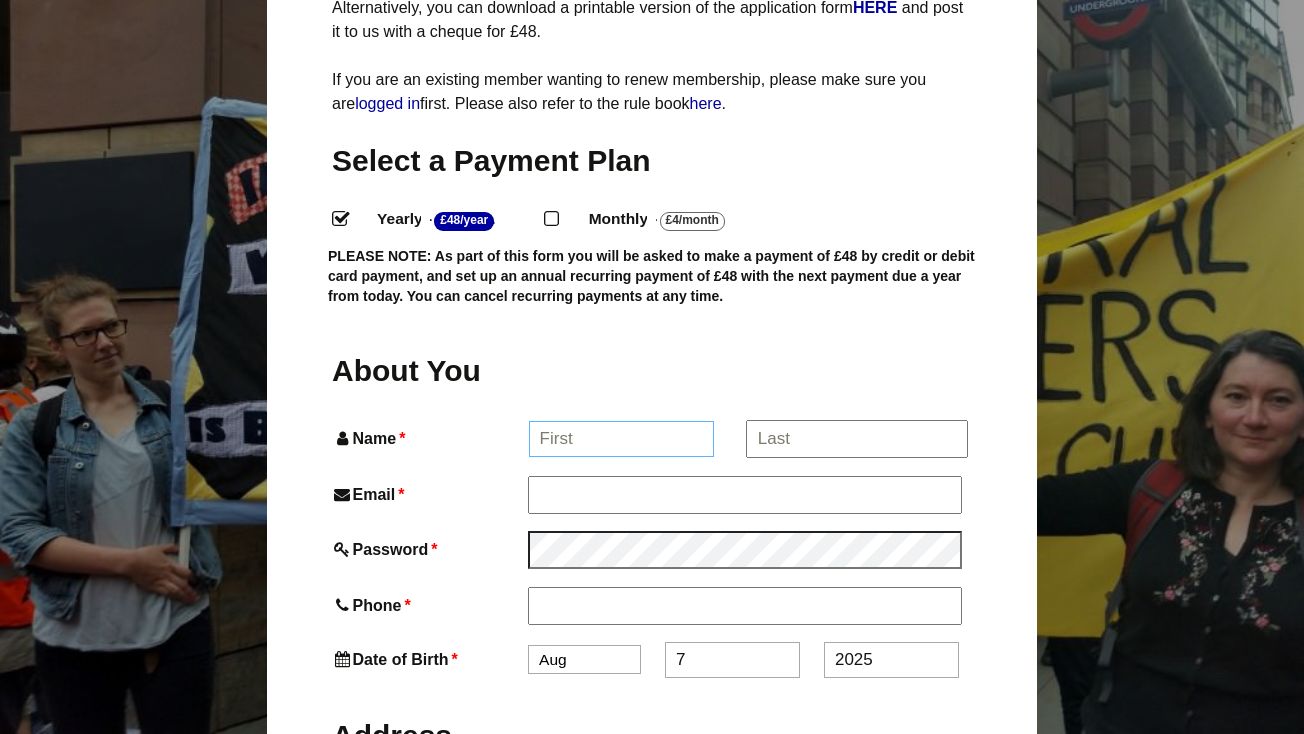 click on "Name  *" at bounding box center (622, 439) 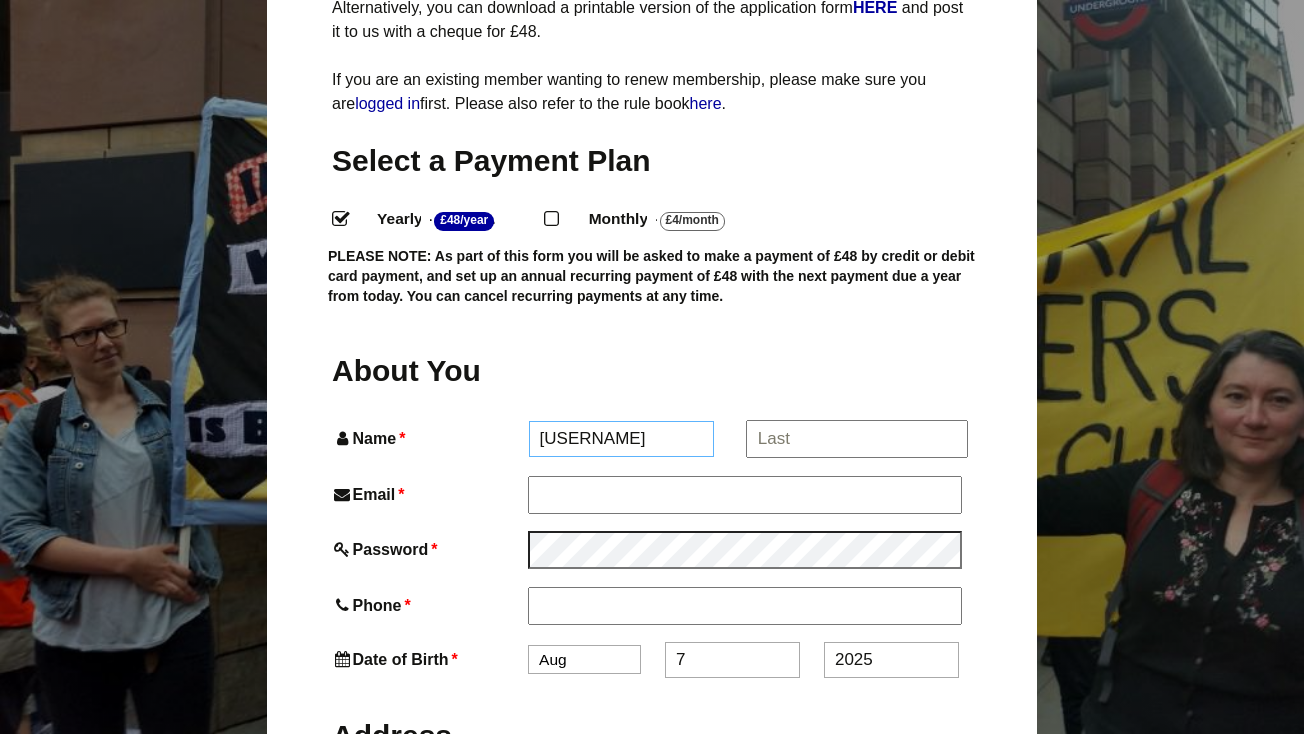 type on "Jez" 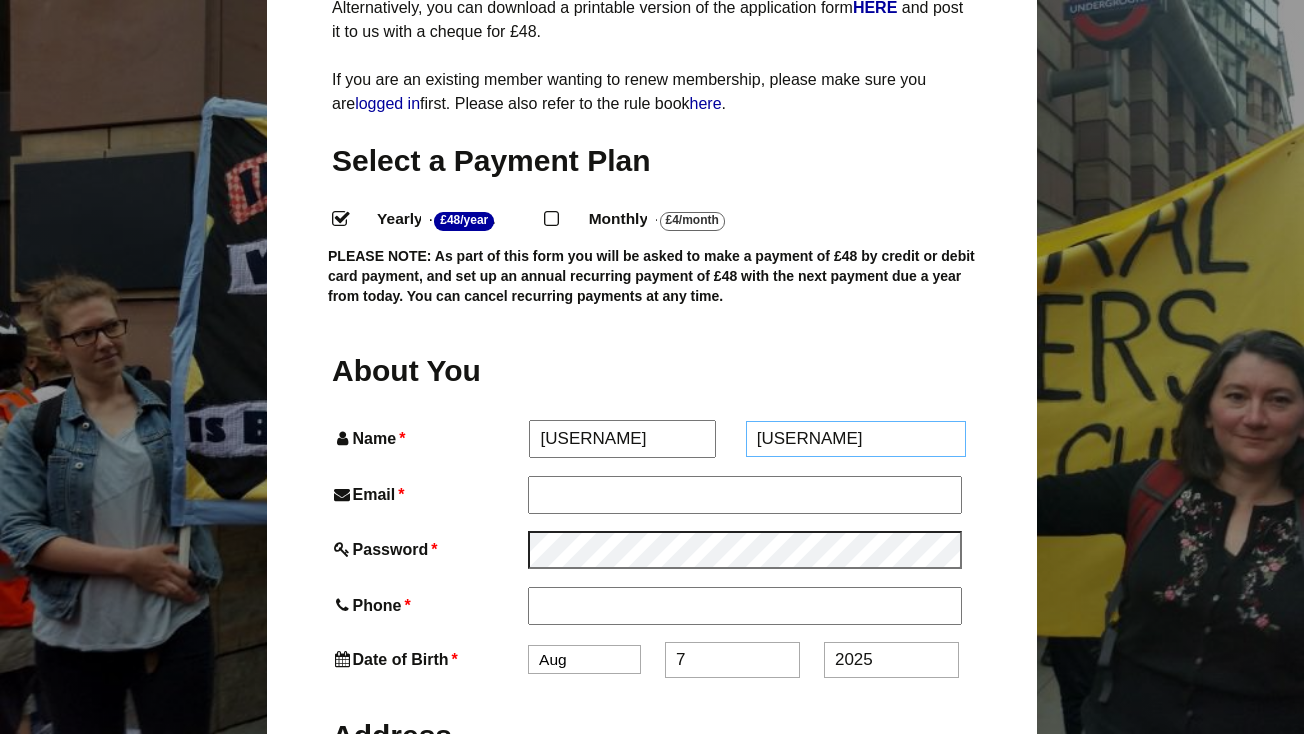 type on "Dolan" 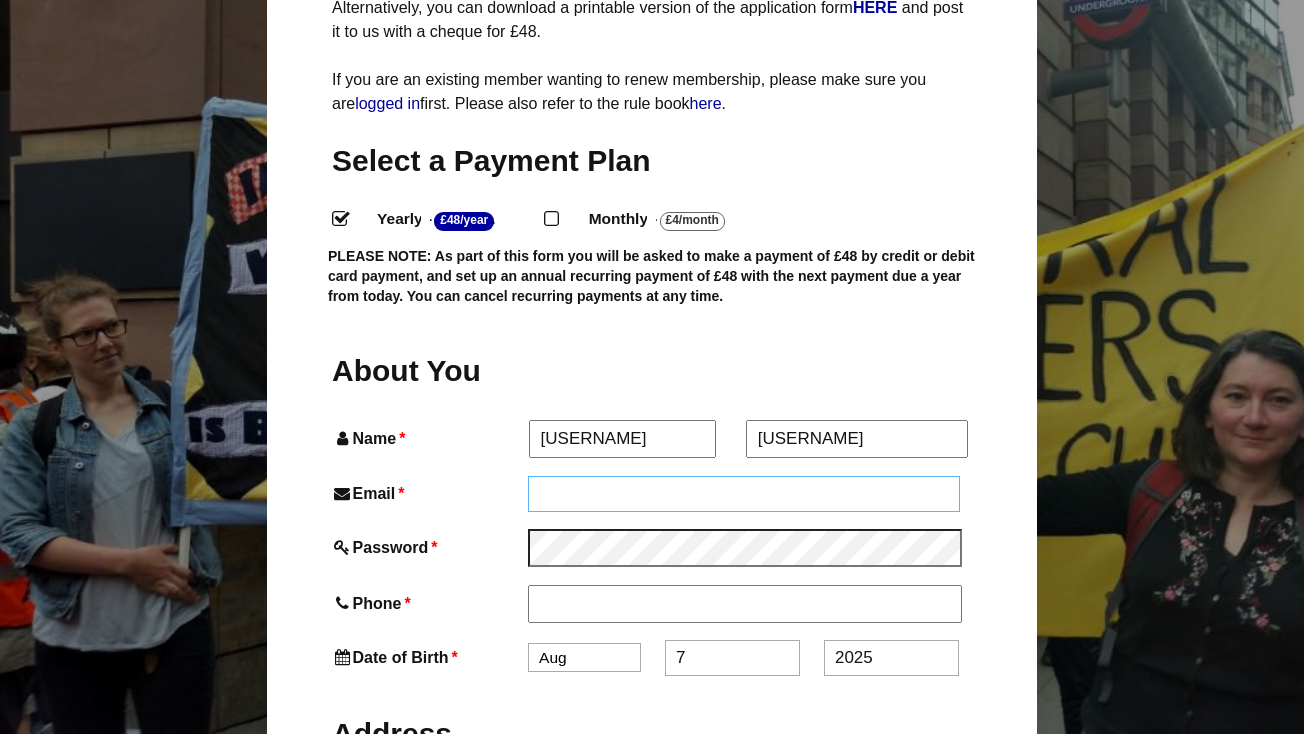 click on "Email  *" at bounding box center [744, 494] 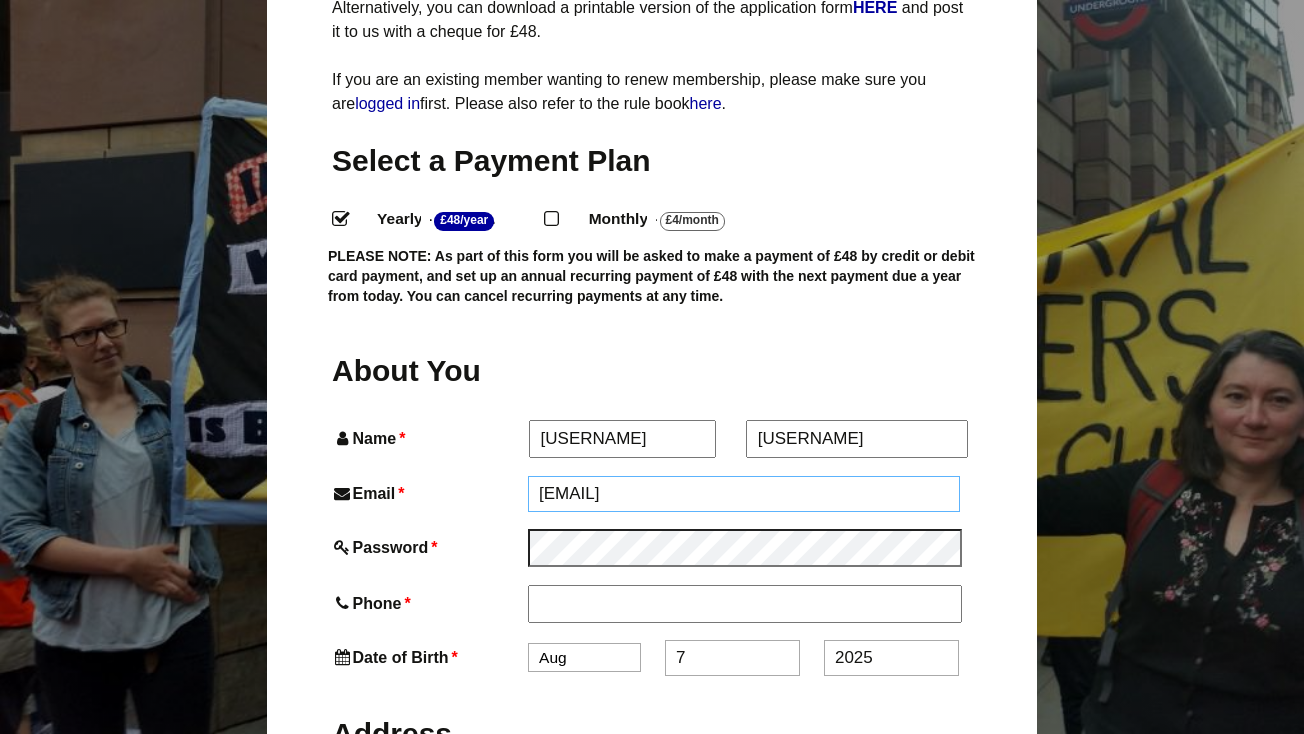 type on "jez@jezdolan.com" 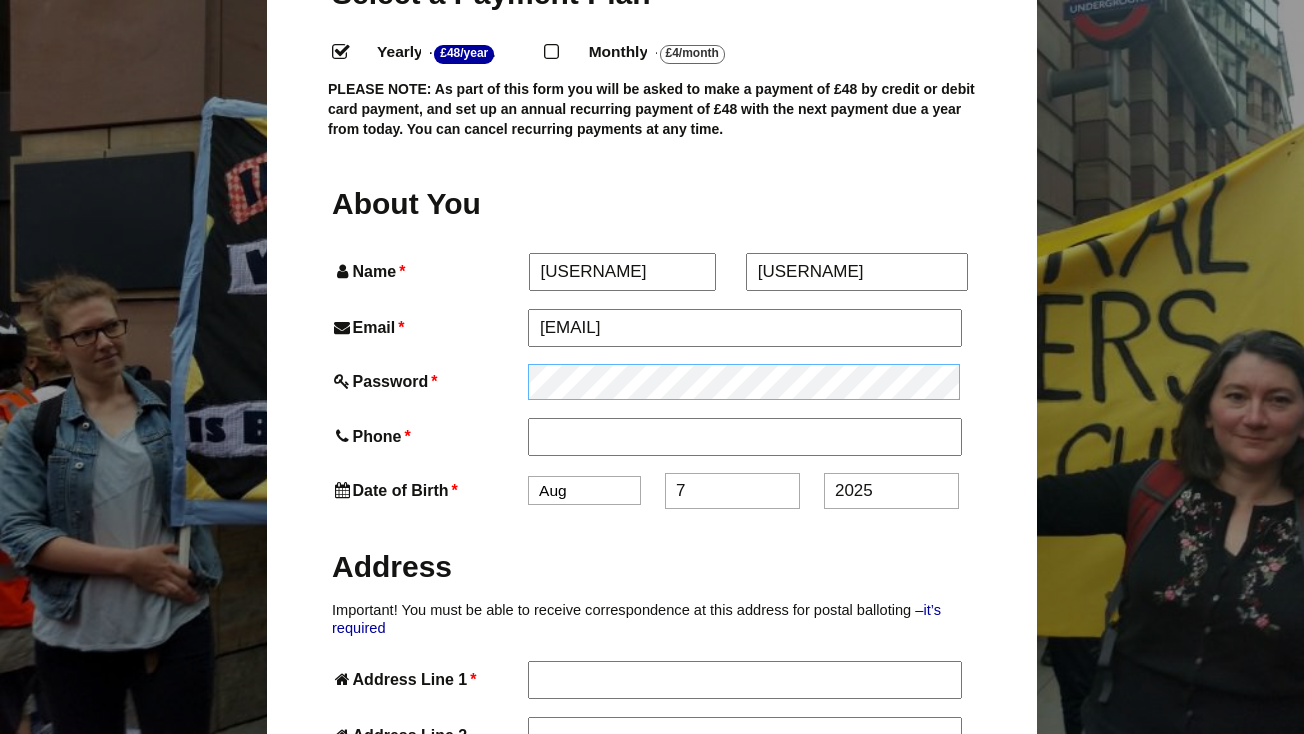 scroll, scrollTop: 572, scrollLeft: 0, axis: vertical 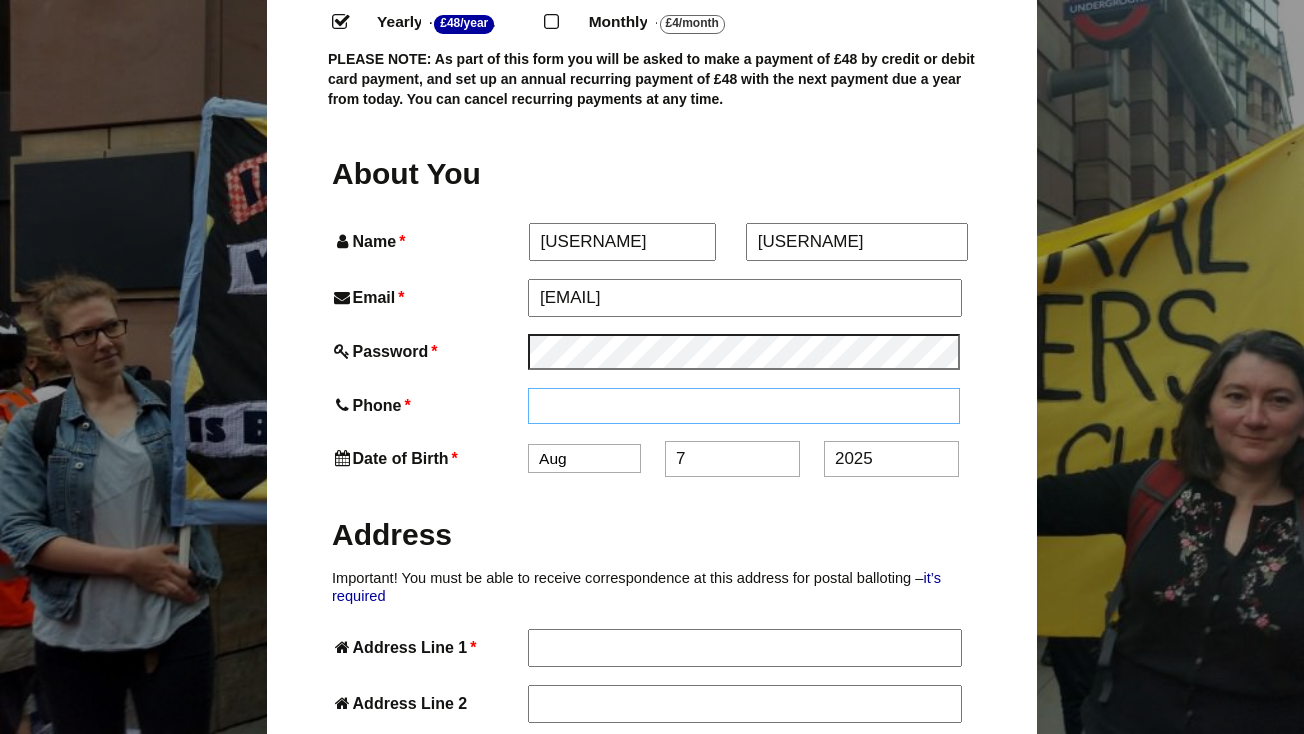 click on "Phone  *" at bounding box center (744, 406) 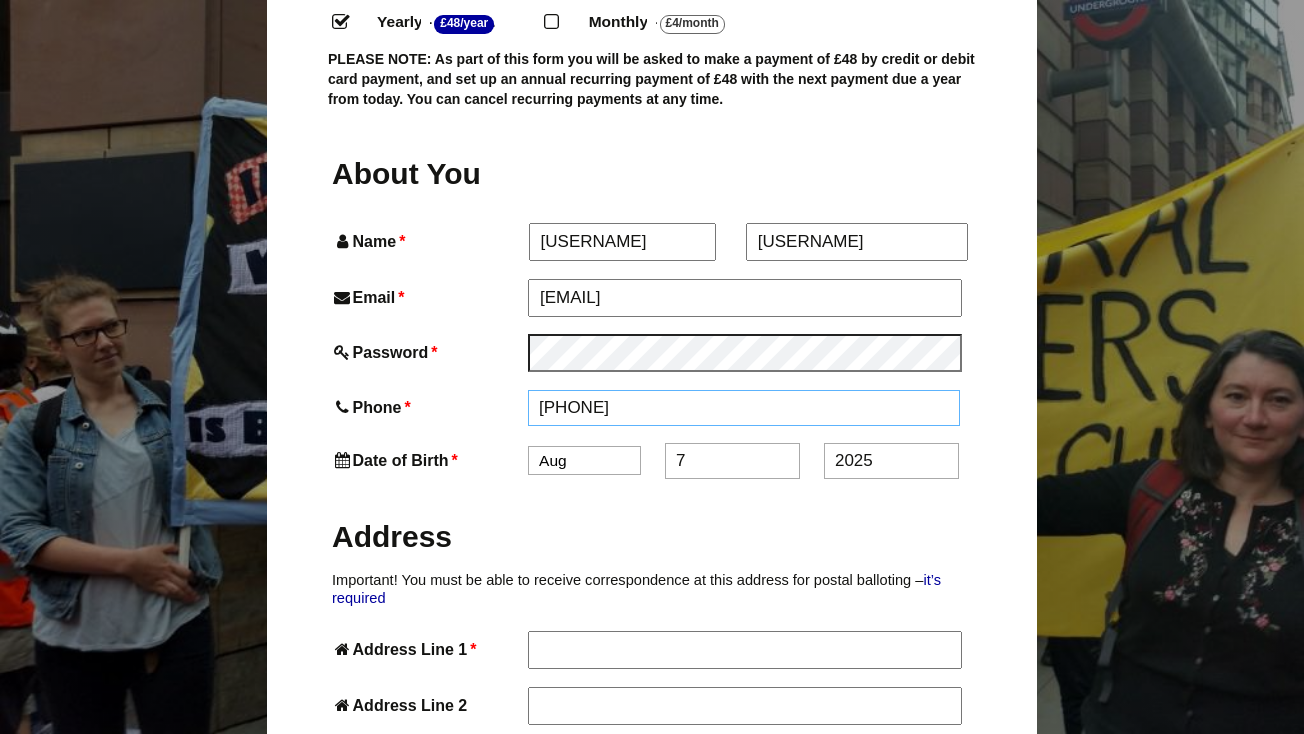 type on "07779200846" 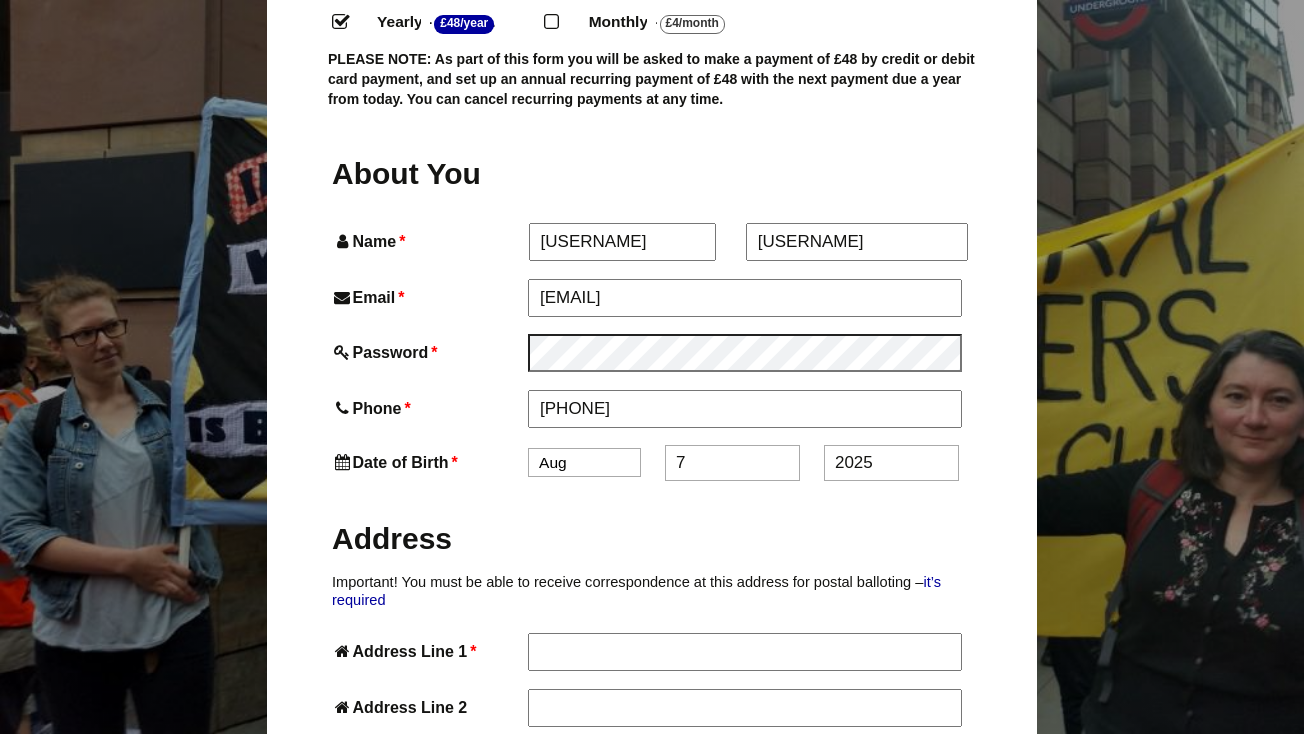 select on "5" 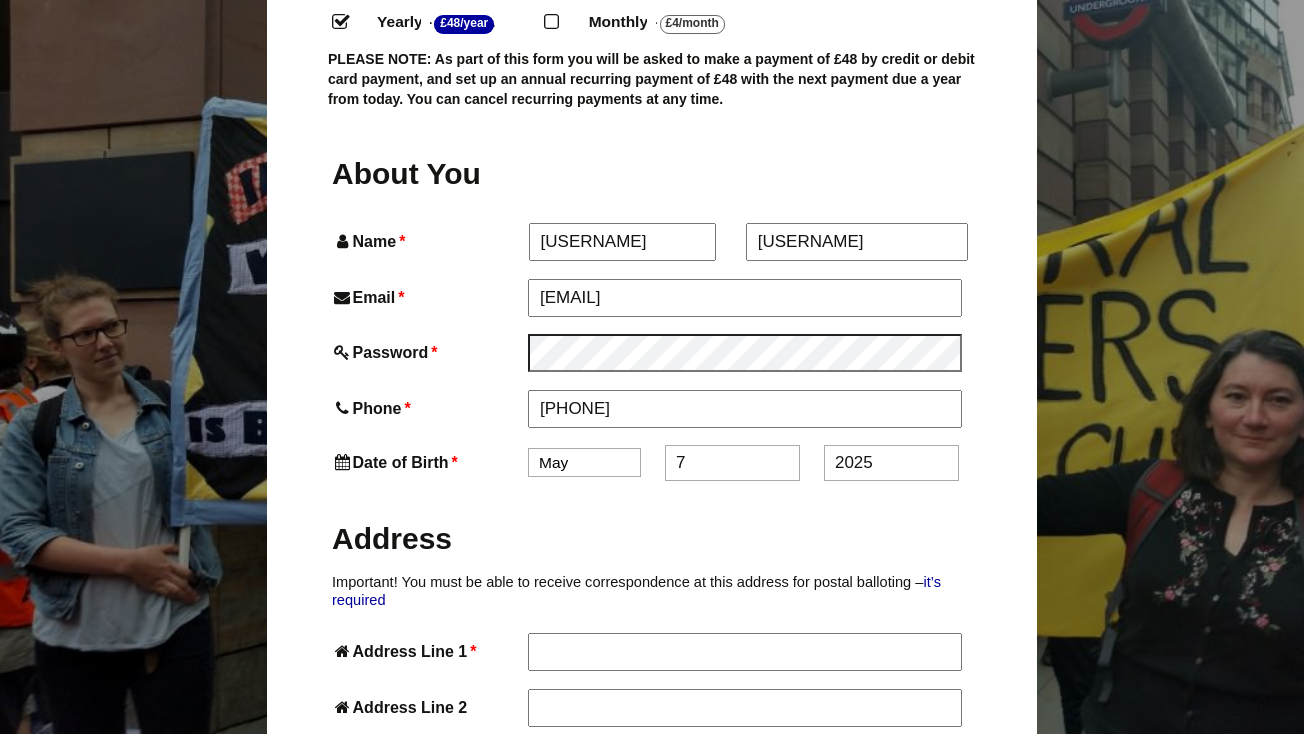 click on "7" at bounding box center [732, 463] 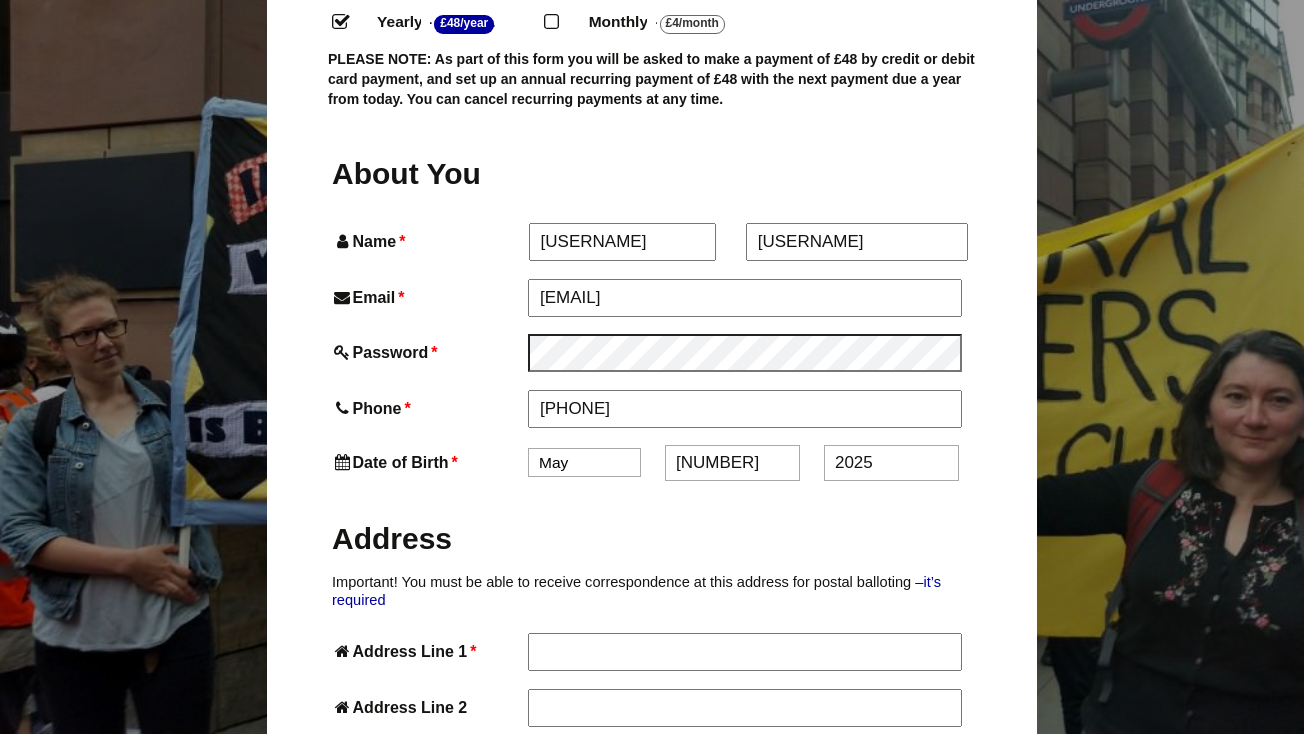 type on "26" 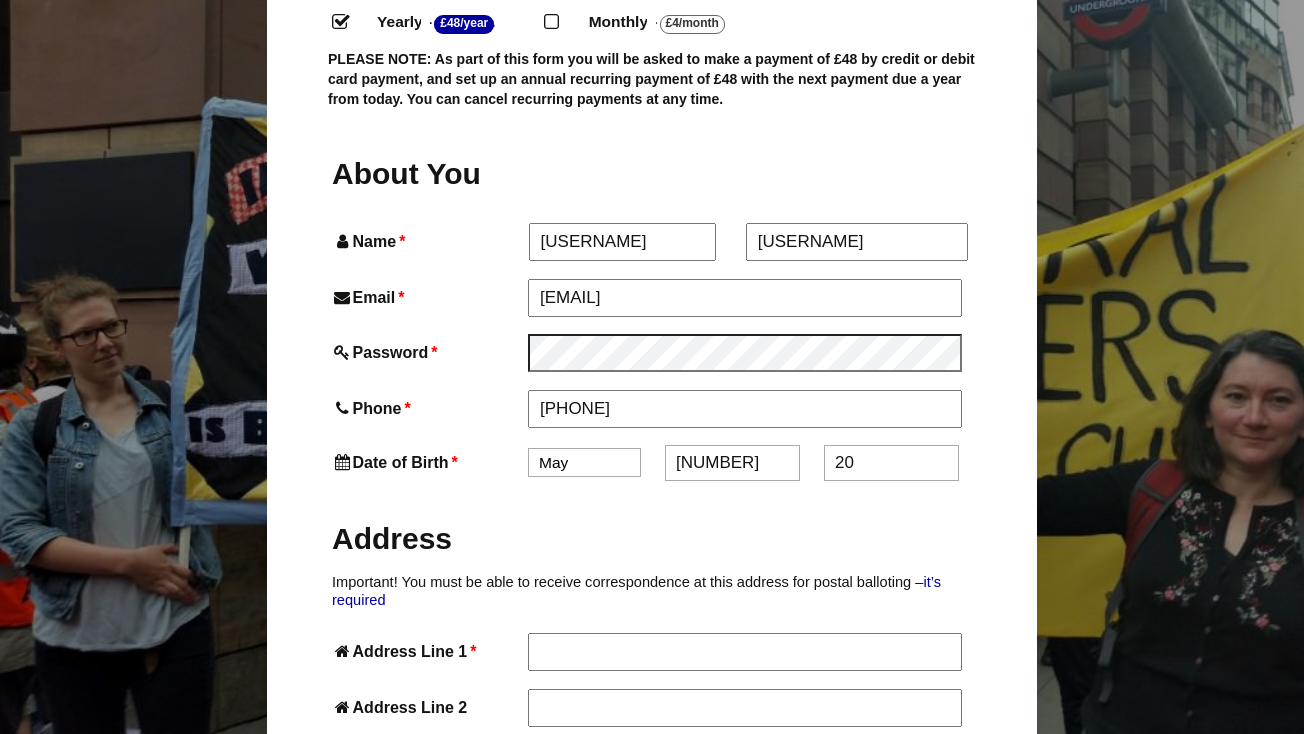 type on "2" 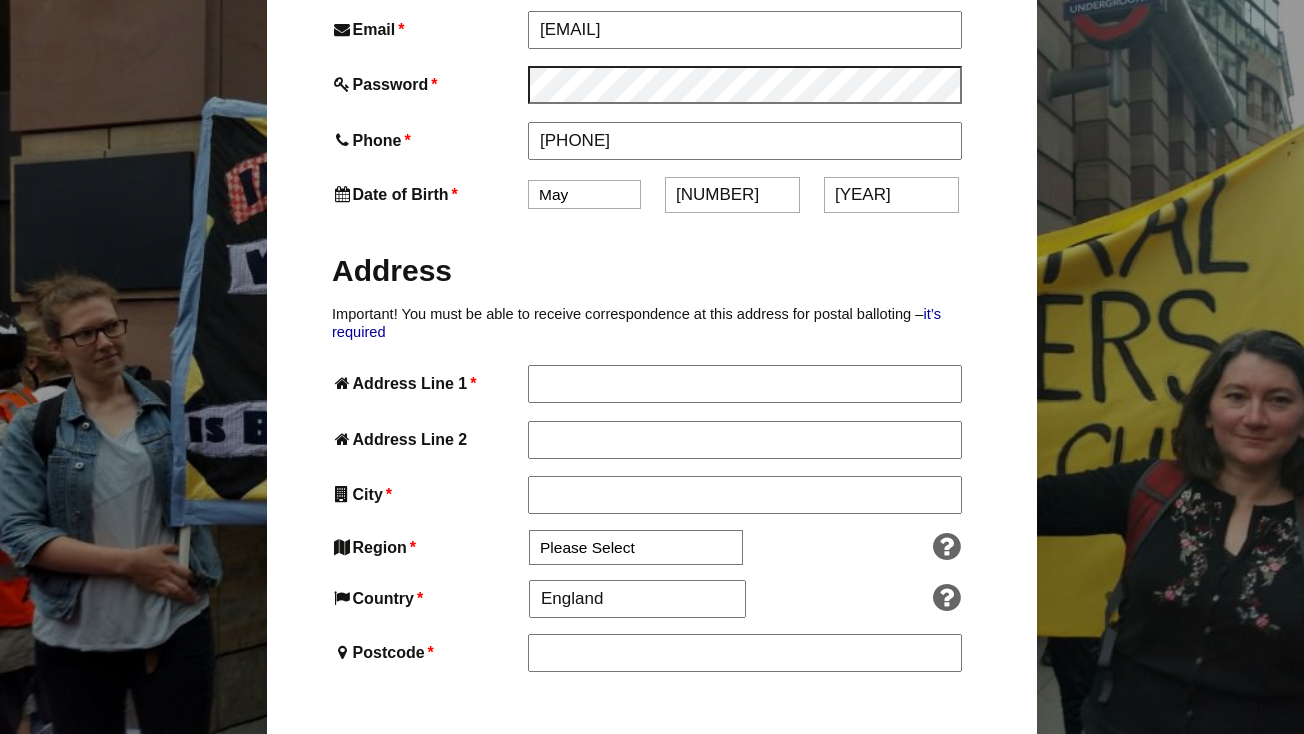 scroll, scrollTop: 845, scrollLeft: 0, axis: vertical 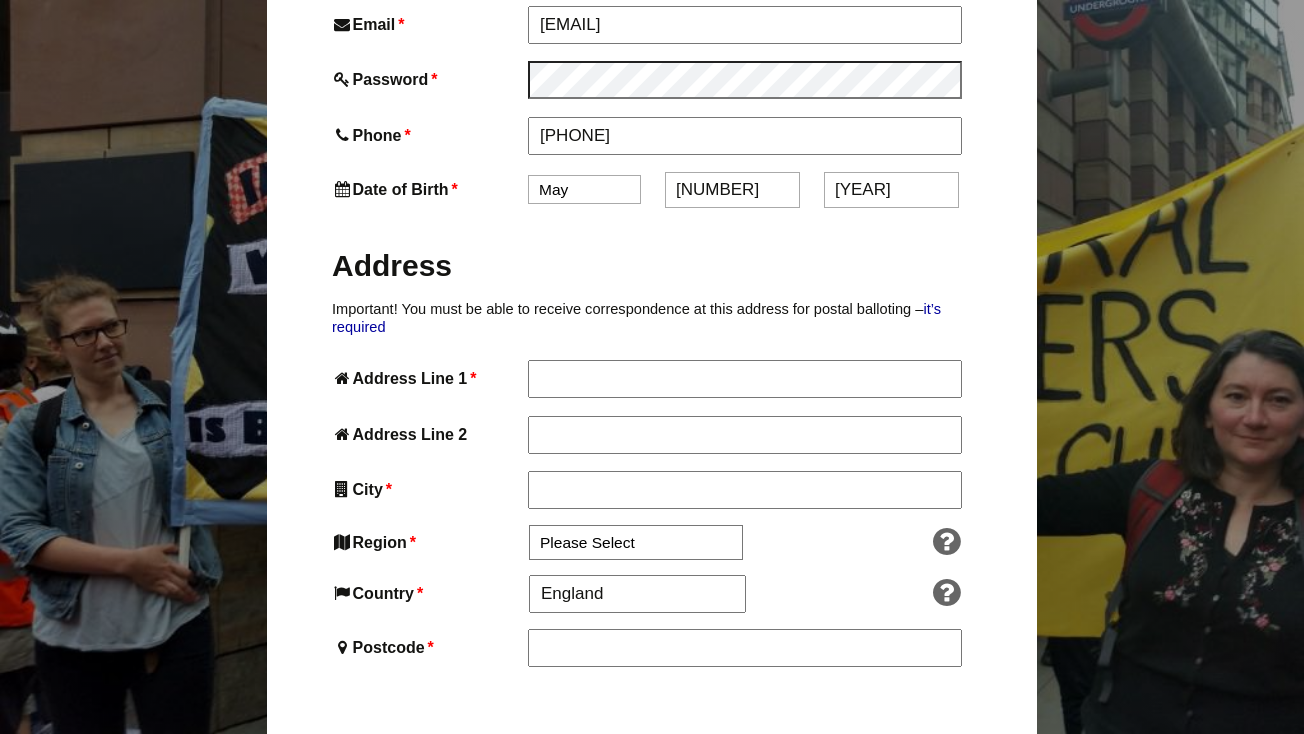 type on "1966" 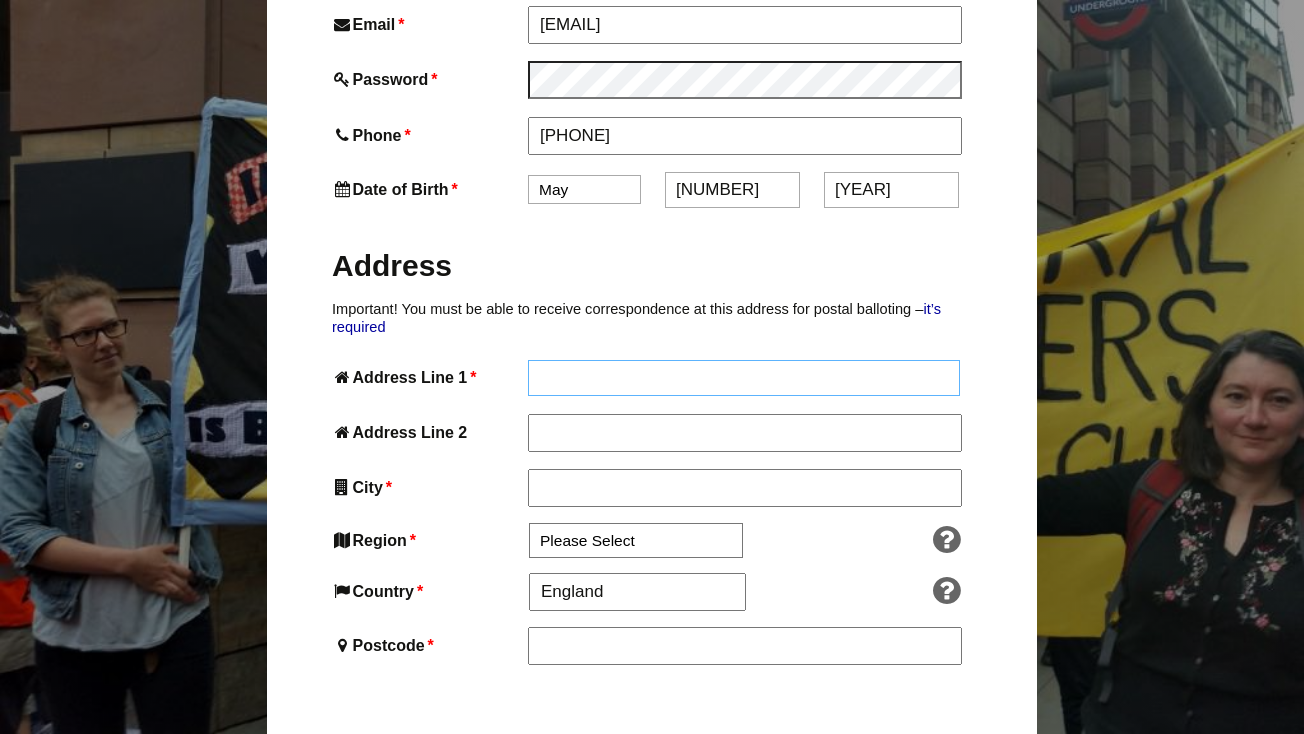 click on "Address Line 1  *" at bounding box center (744, 378) 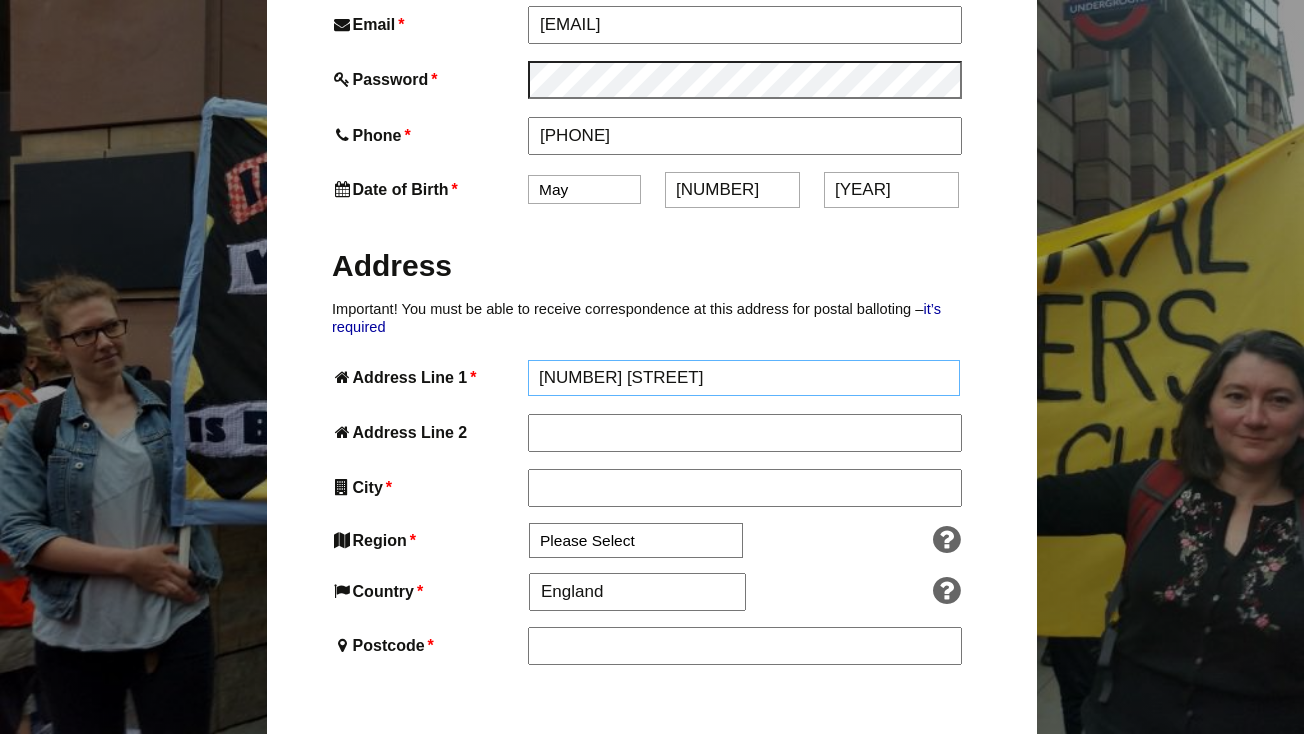 type on "86 Stanley Road" 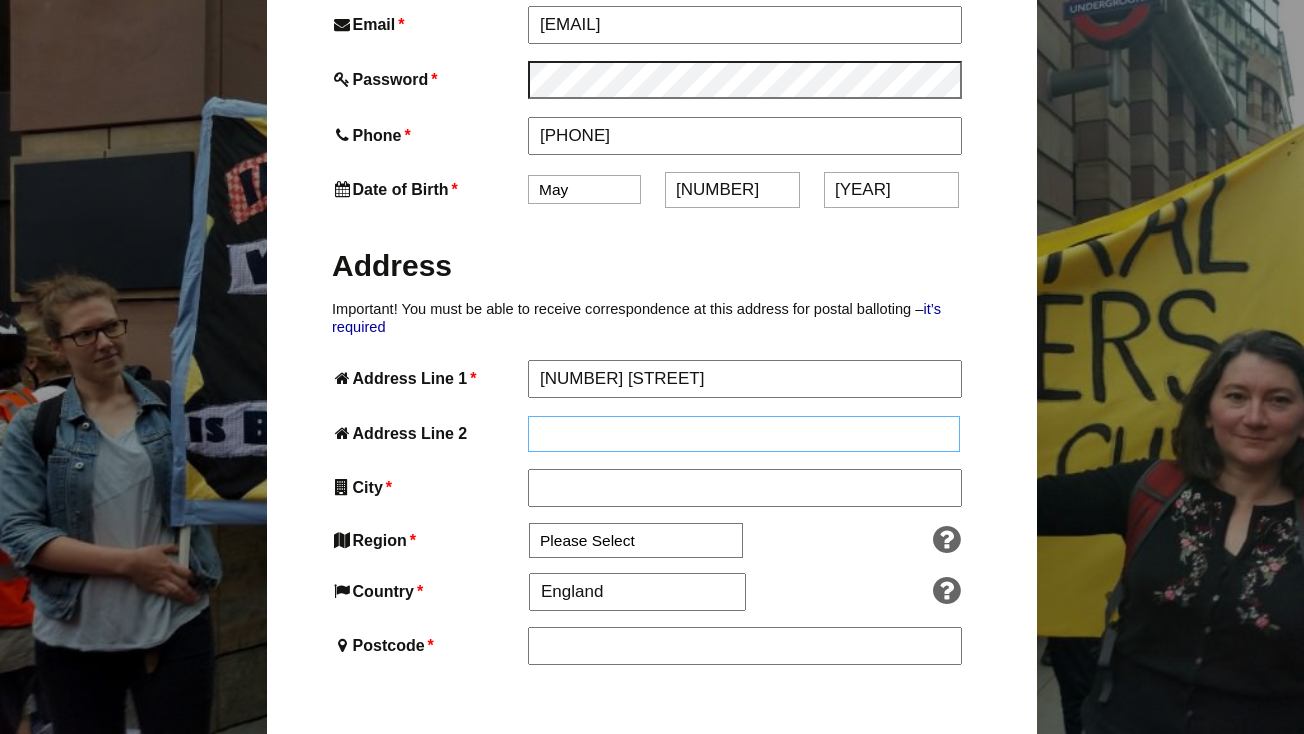 click on "Address Line 2" at bounding box center (744, 434) 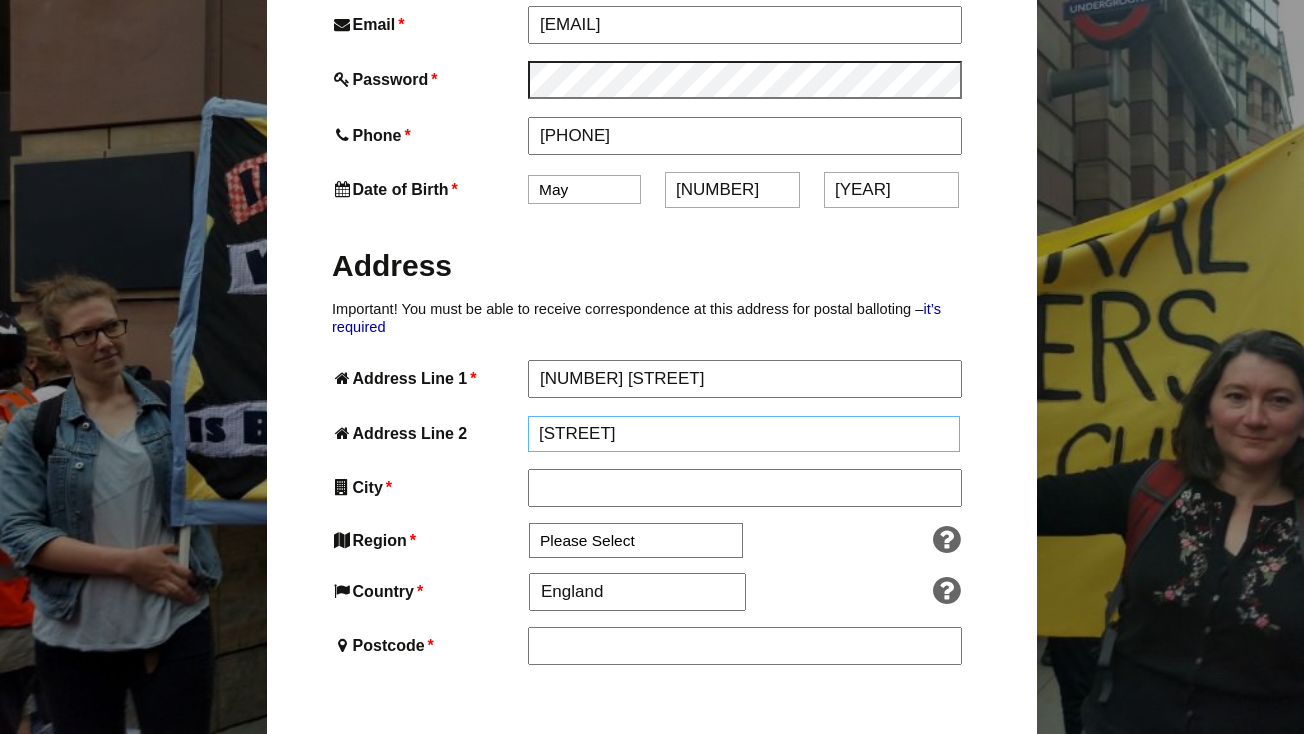 type on "Old Trafford" 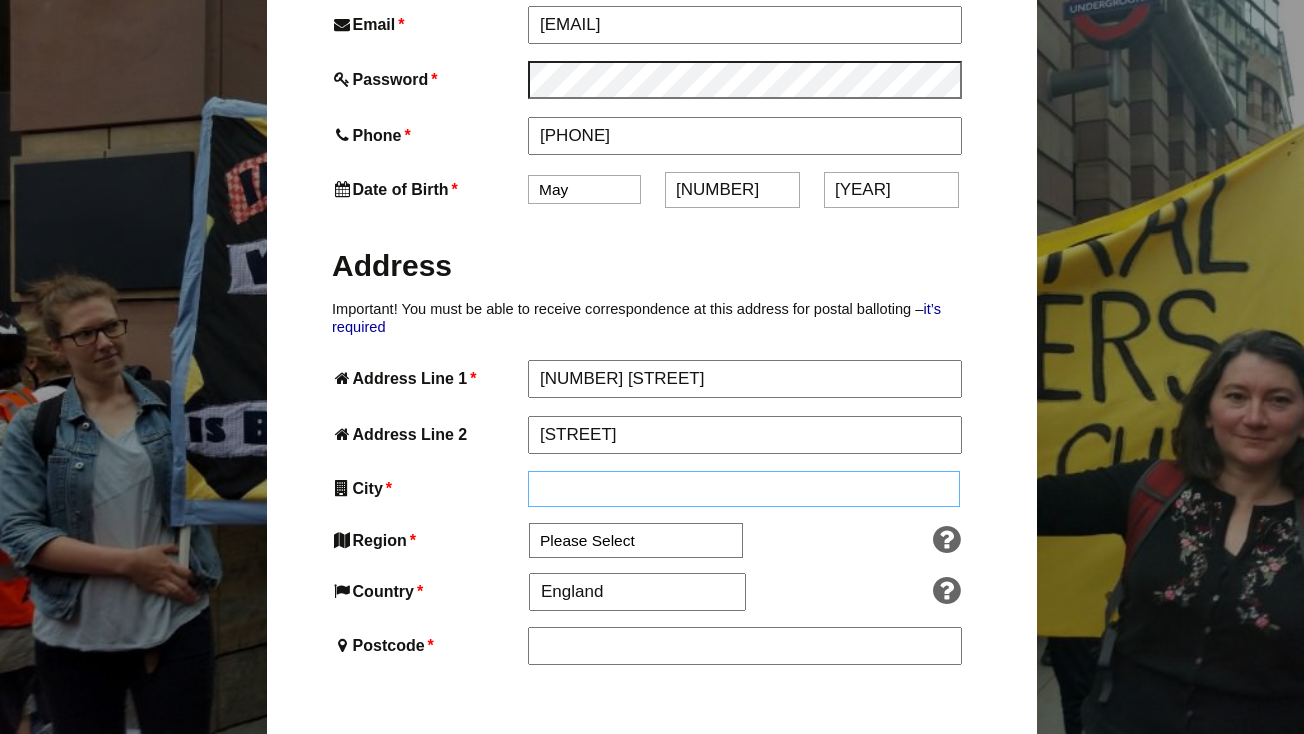 click on "City  *" at bounding box center (744, 489) 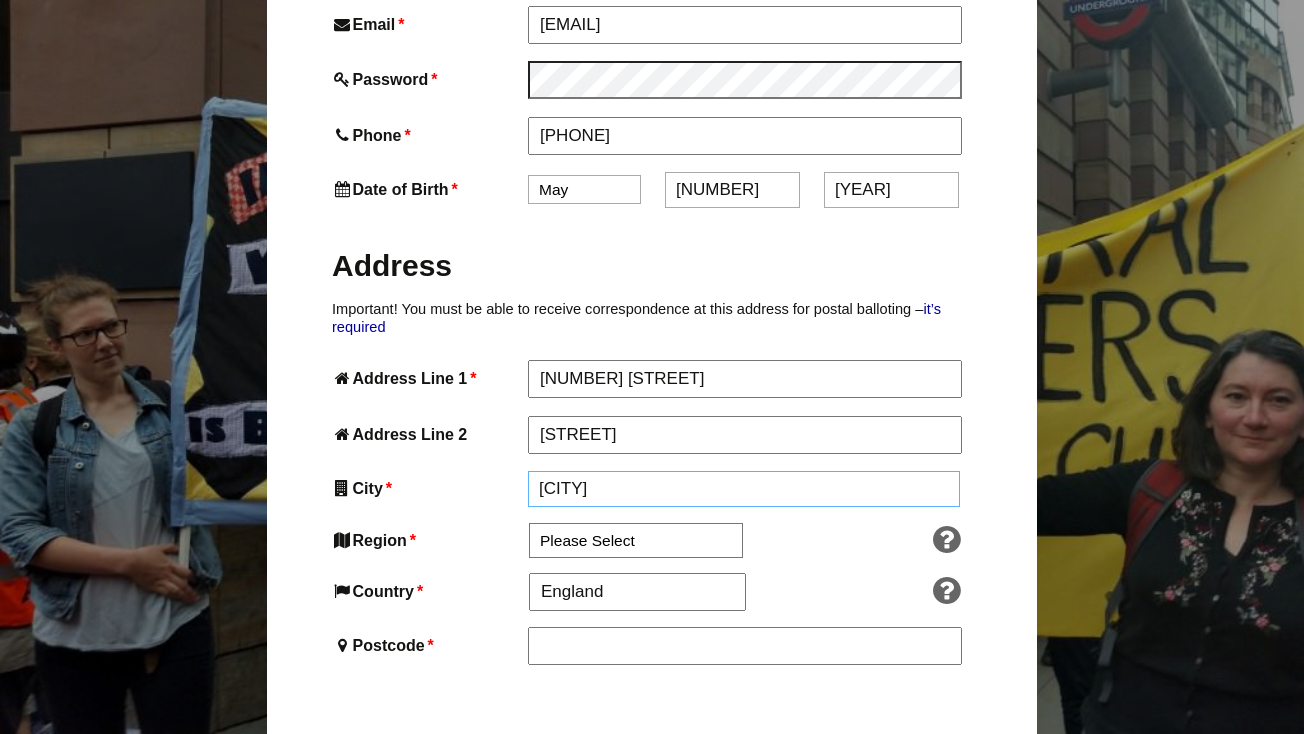 type on "Manchester" 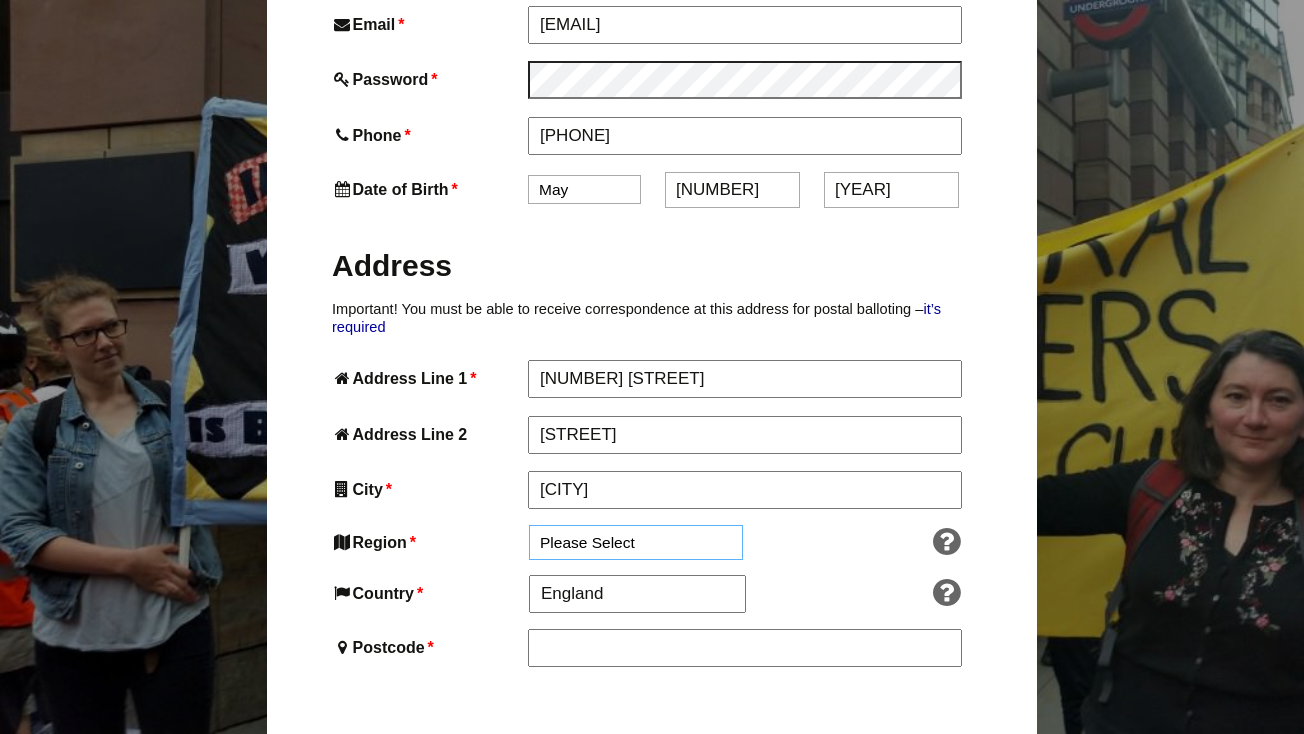 select on "North West" 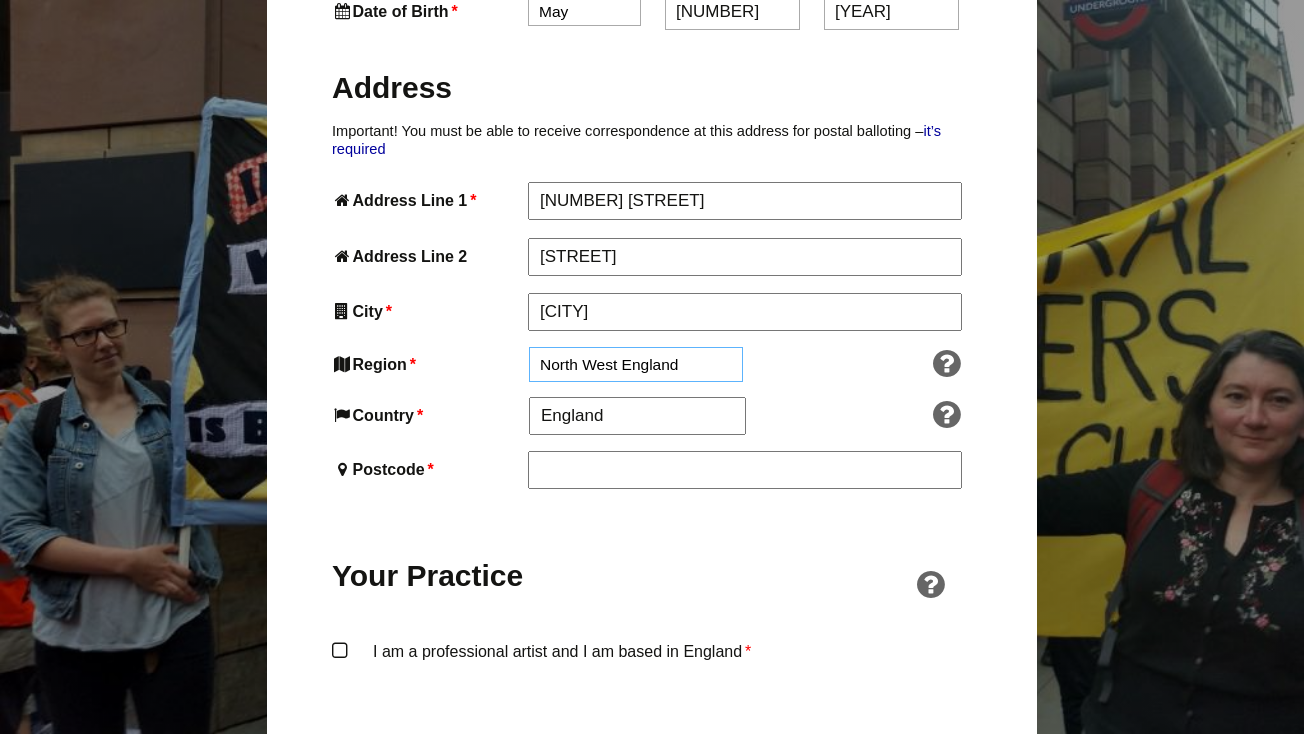 scroll, scrollTop: 1028, scrollLeft: 0, axis: vertical 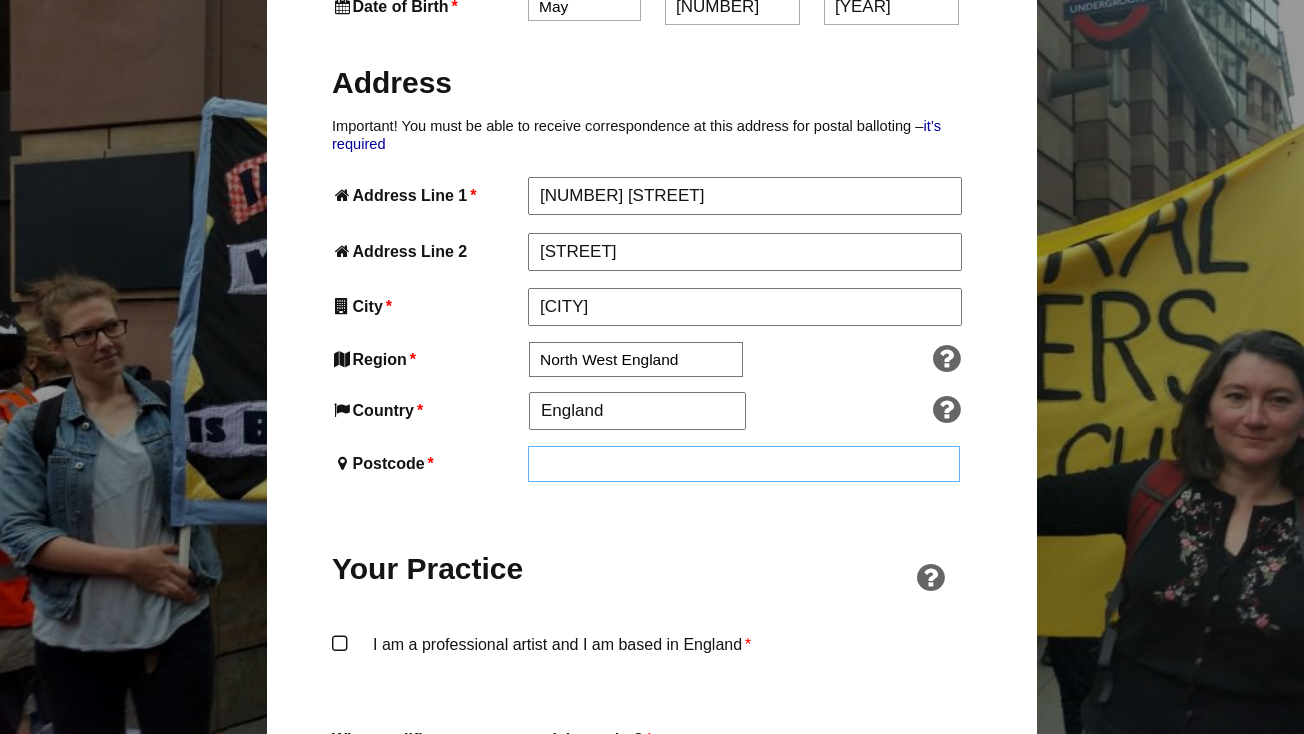 click on "Postcode  *" at bounding box center (744, 464) 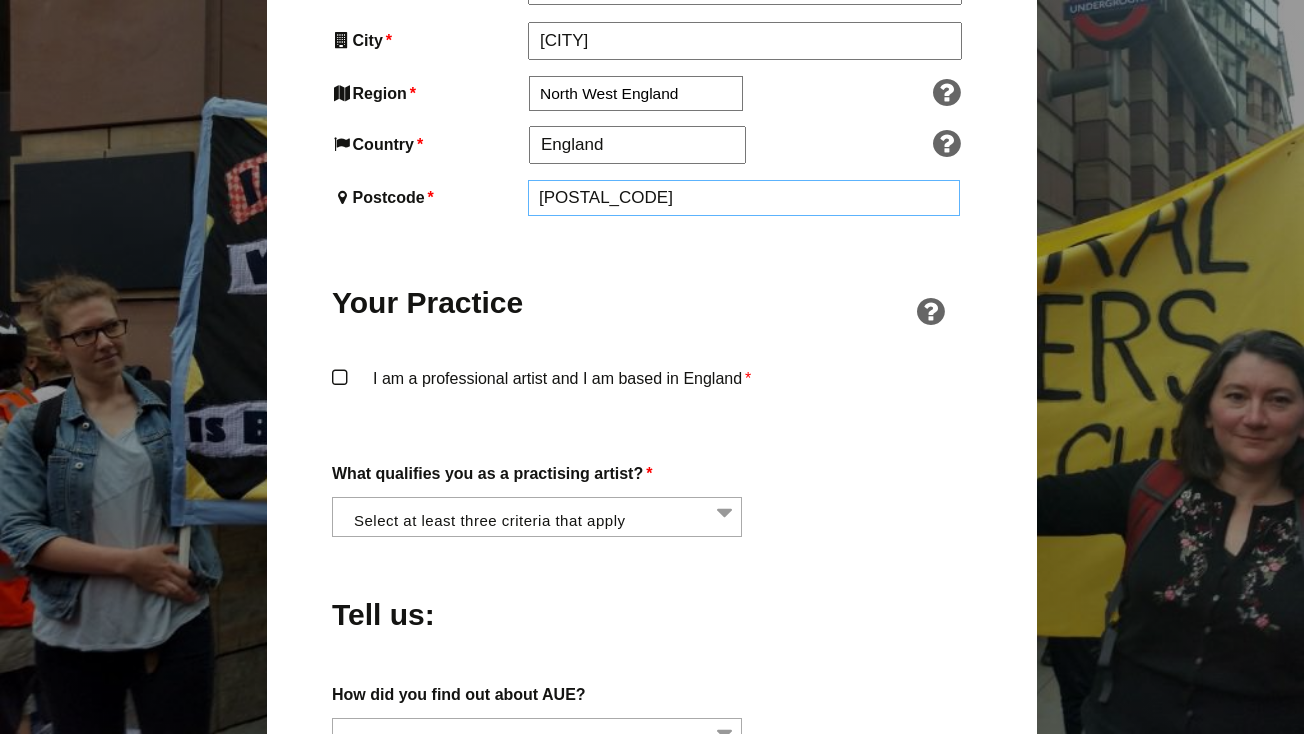 scroll, scrollTop: 1295, scrollLeft: 0, axis: vertical 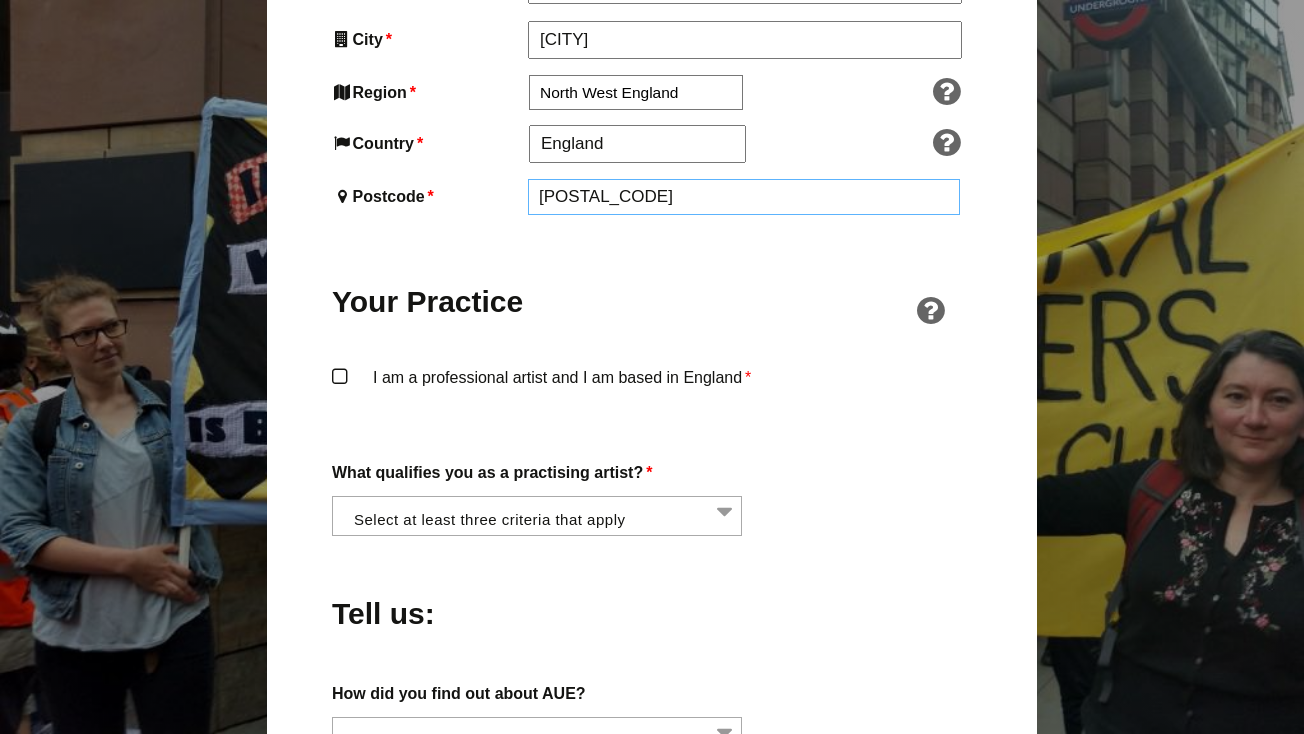 type on "M16 9DH" 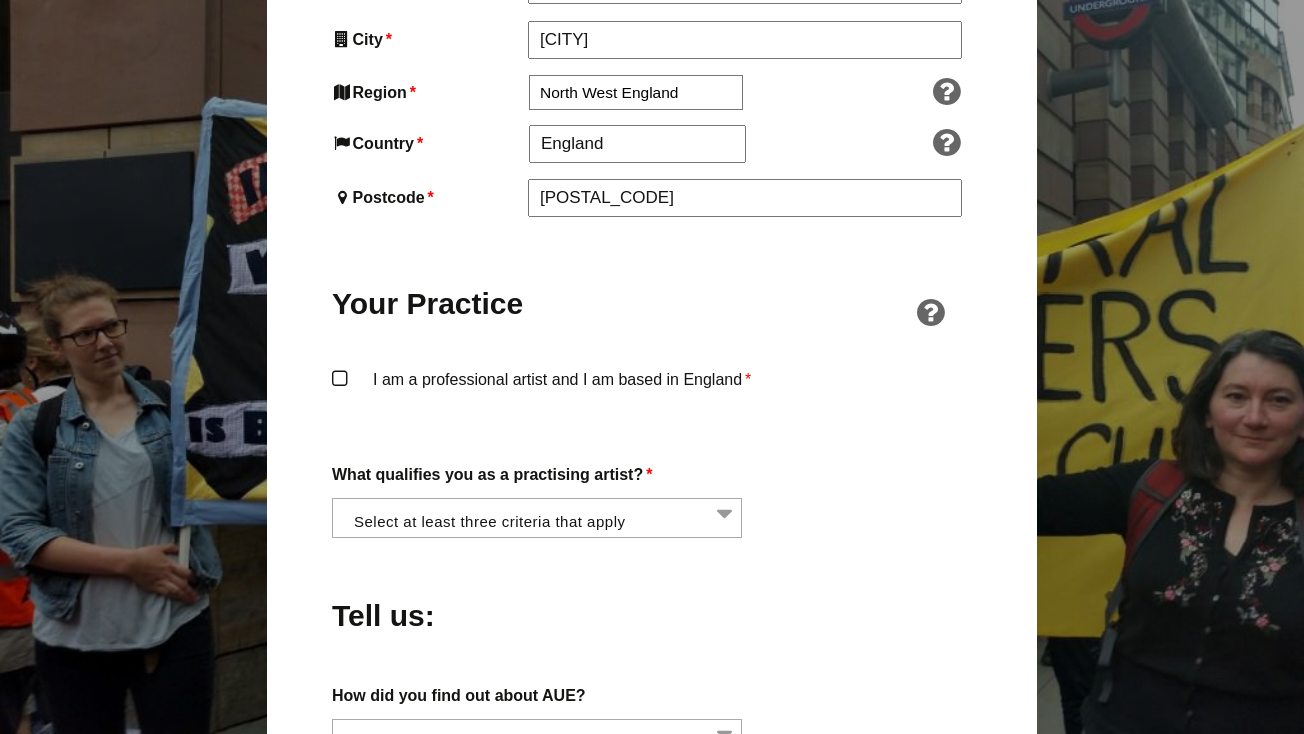 click on "I am a professional artist and I am based in England   *" at bounding box center (652, 396) 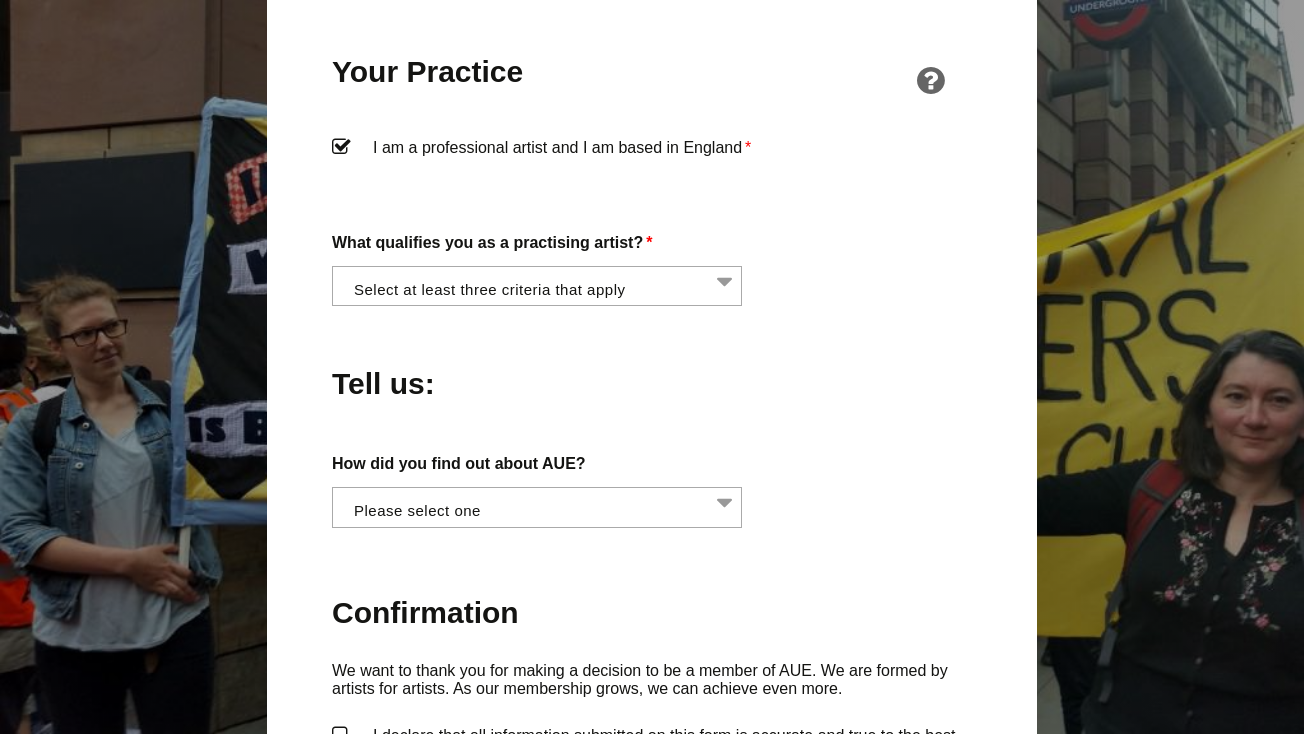 scroll, scrollTop: 1532, scrollLeft: 0, axis: vertical 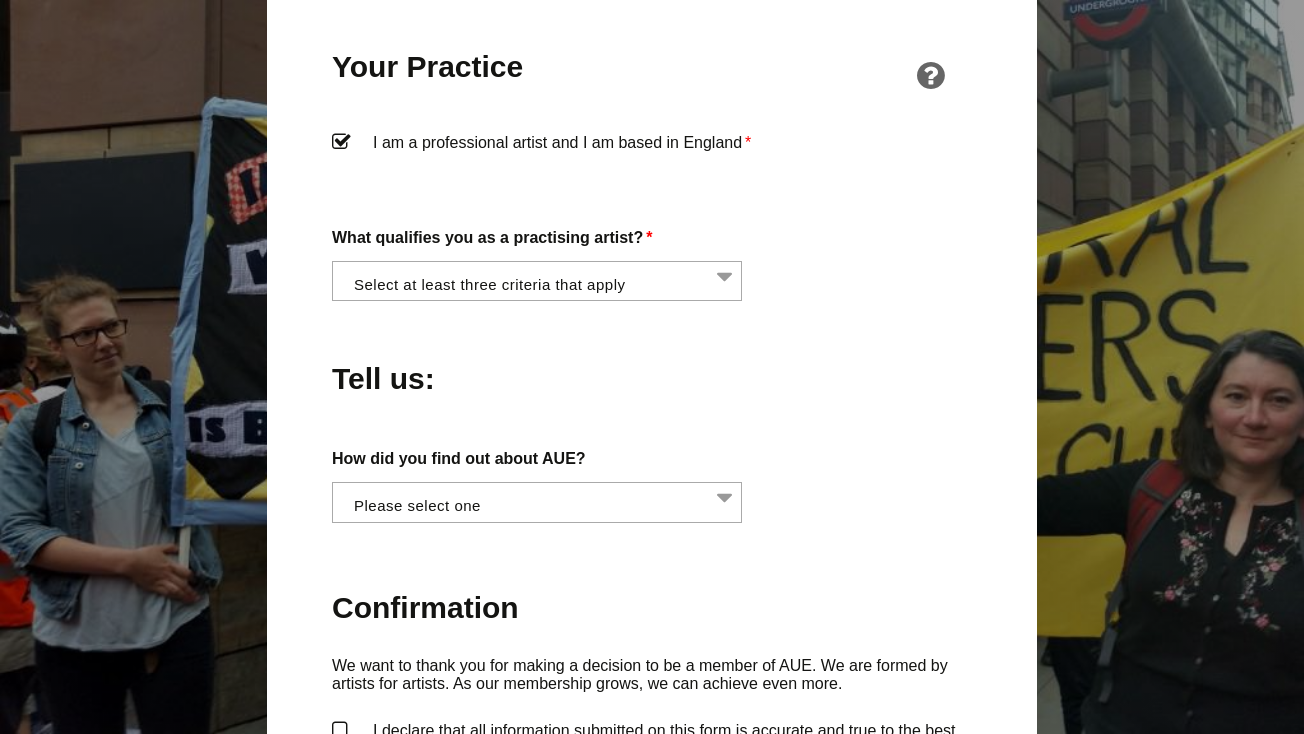 click at bounding box center (543, 279) 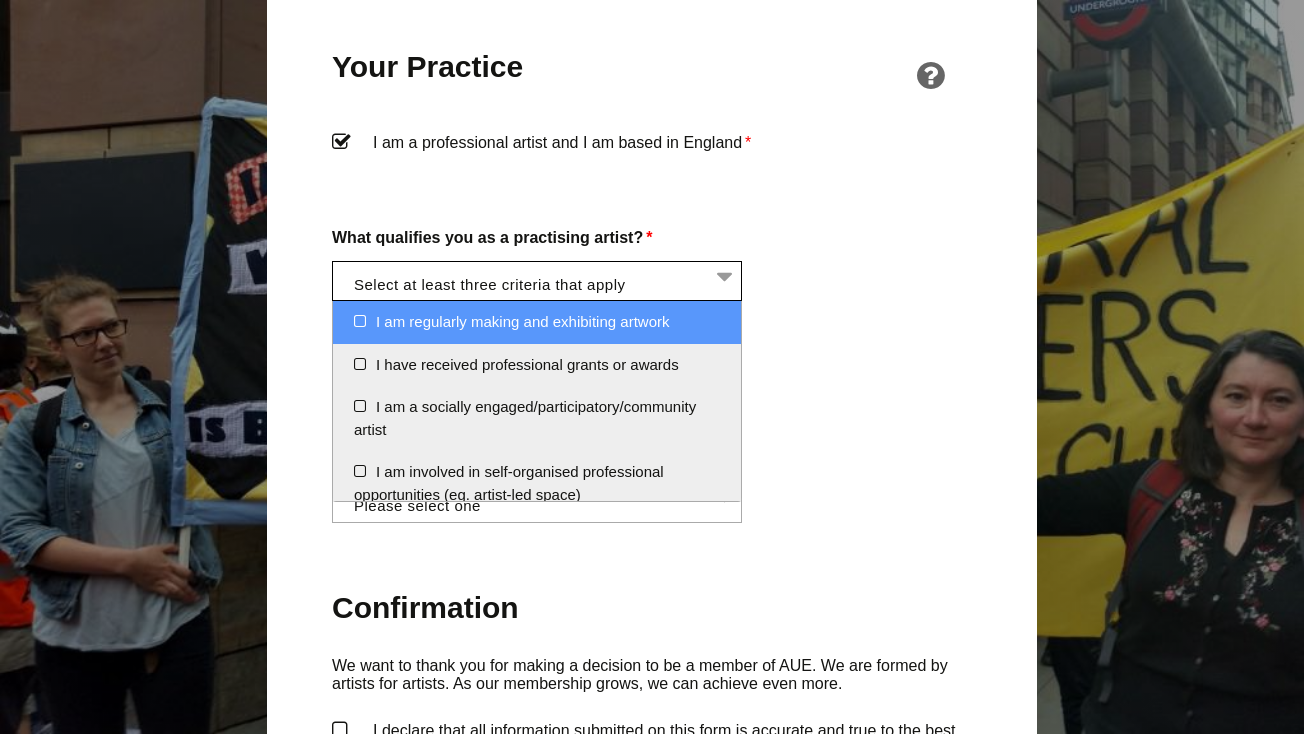 click on "I am regularly making and exhibiting artwork" at bounding box center (537, 322) 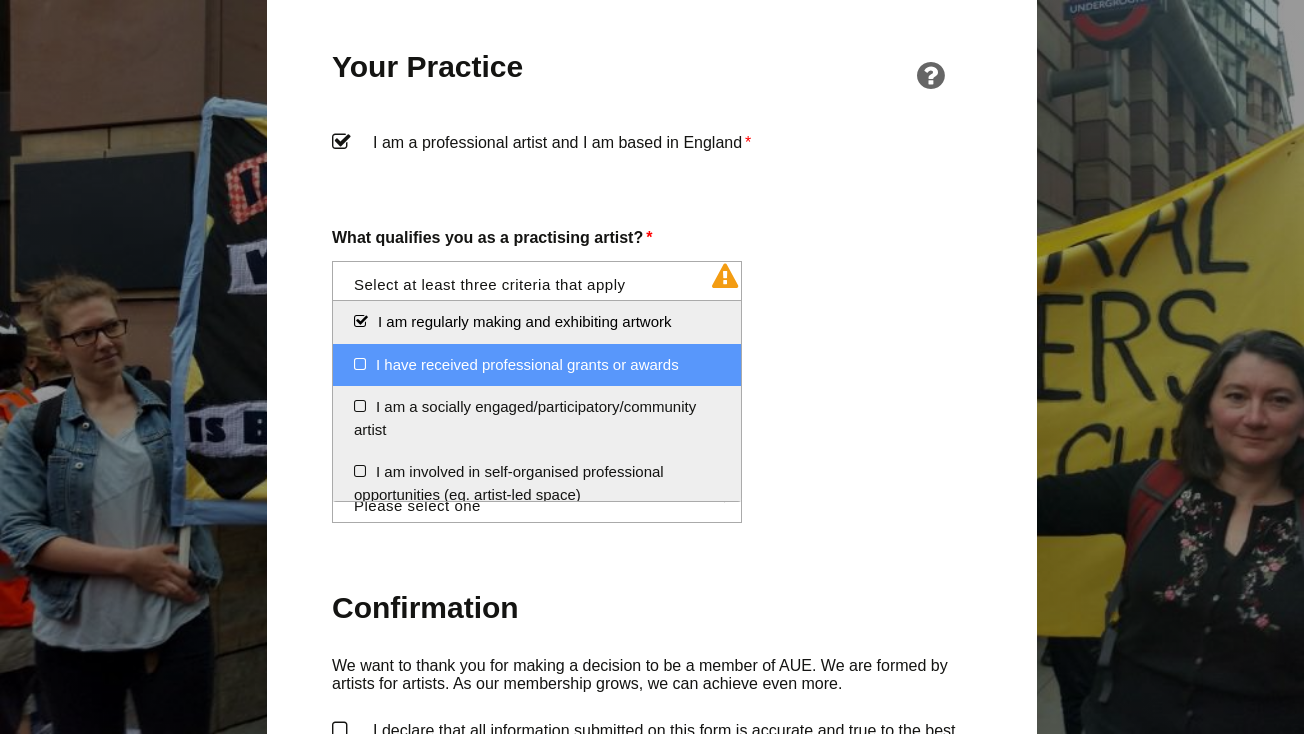 click on "I have received professional grants or awards" at bounding box center (537, 365) 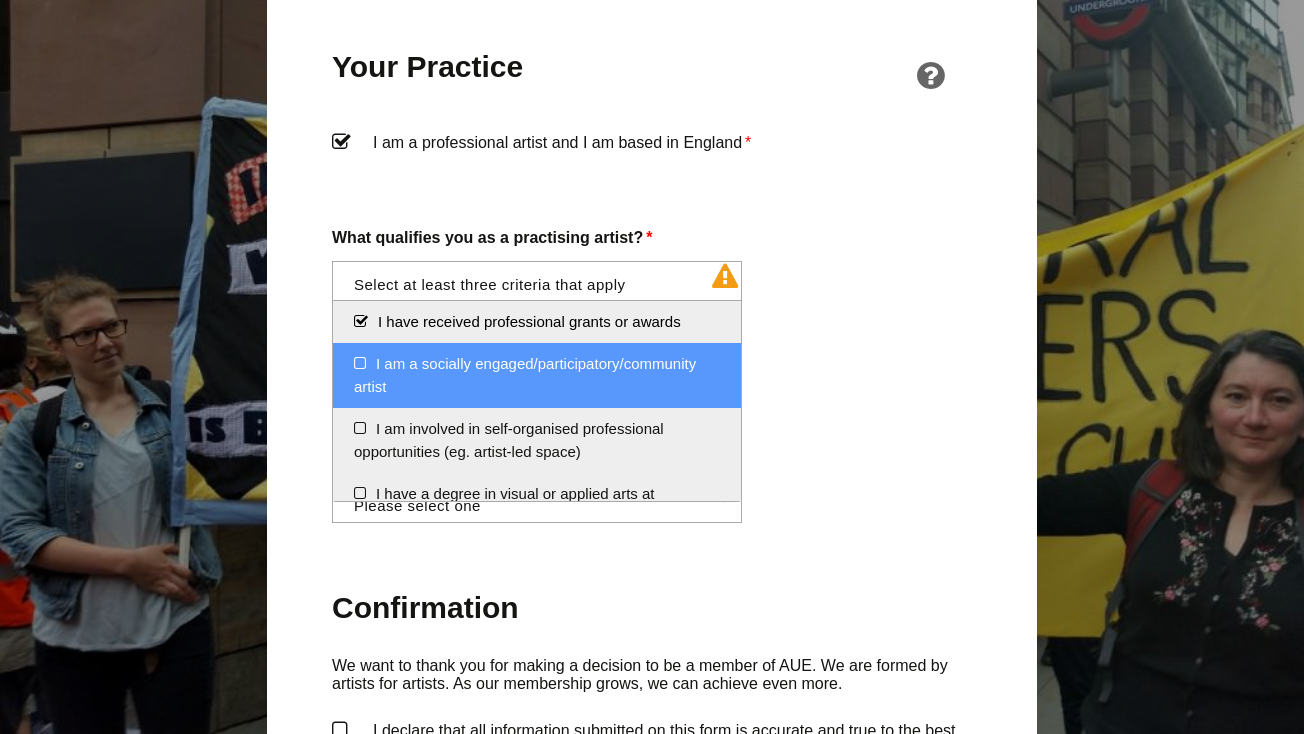 scroll, scrollTop: 59, scrollLeft: 0, axis: vertical 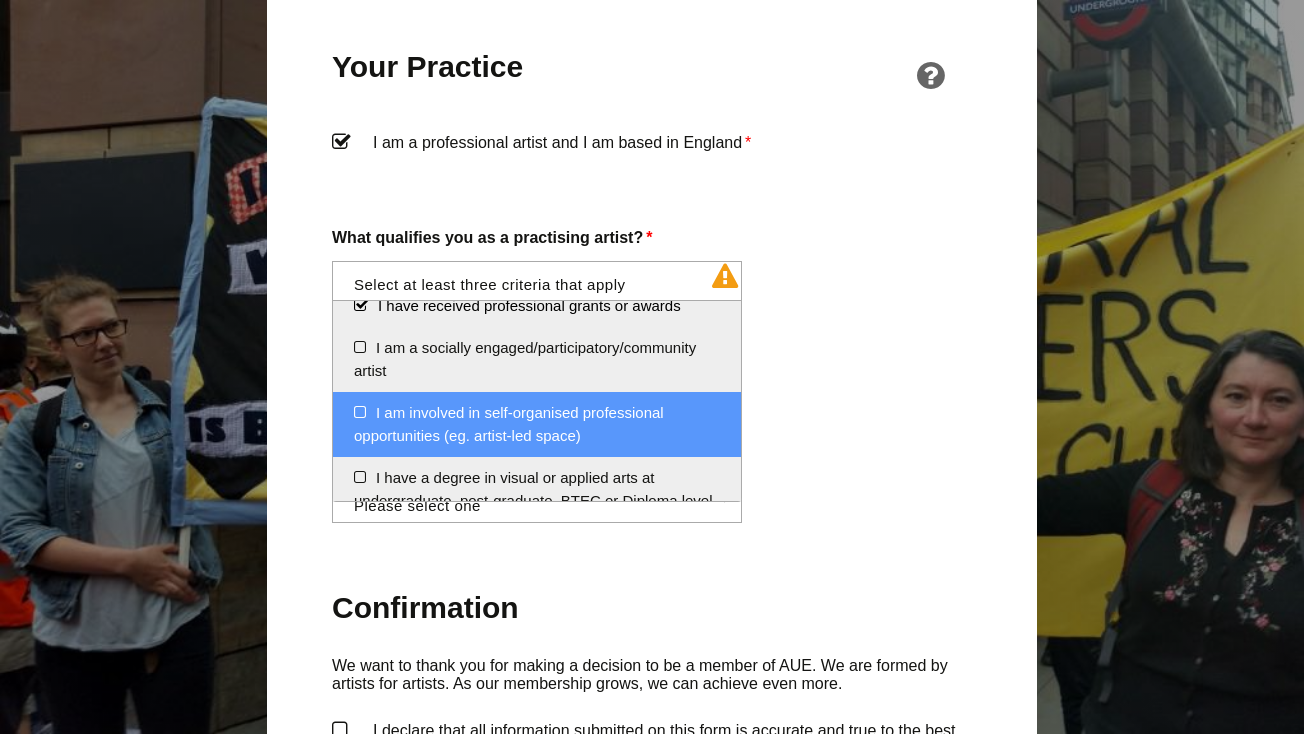 click on "I am involved in self-organised professional opportunities (eg. artist-led space)" at bounding box center [537, 424] 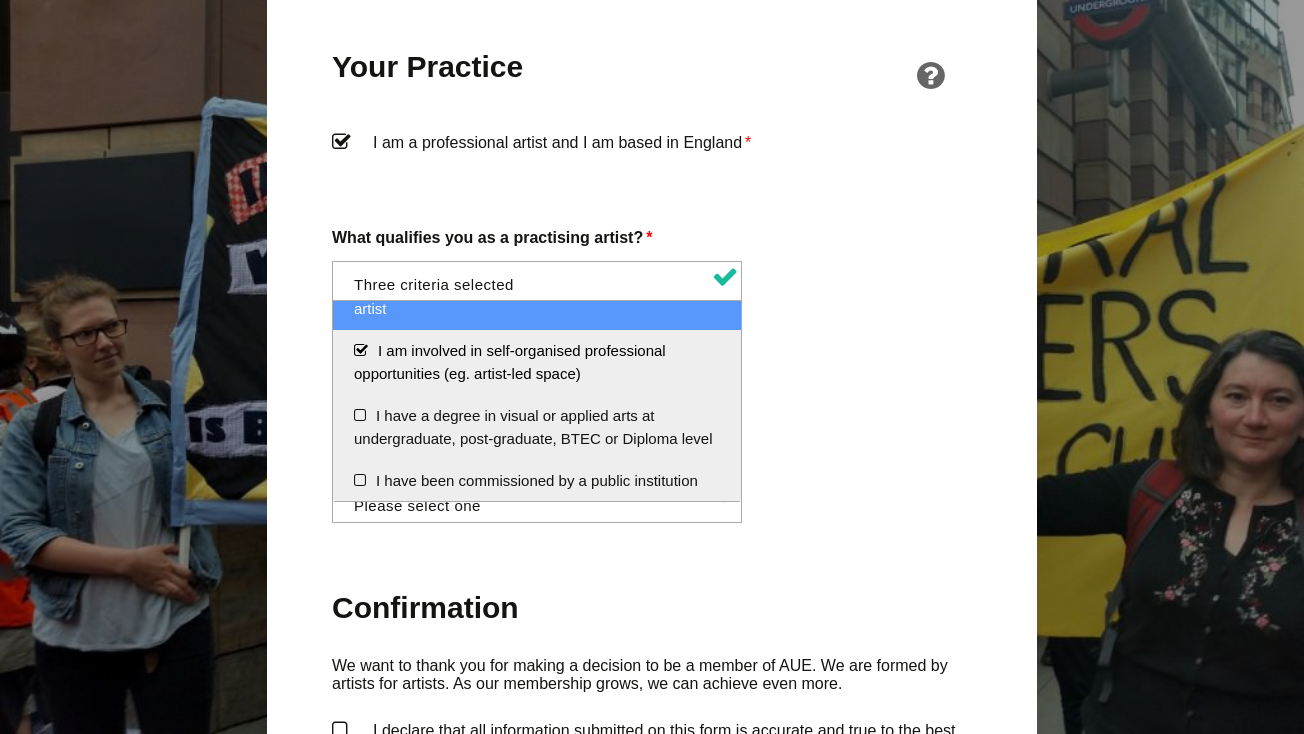 scroll, scrollTop: 128, scrollLeft: 0, axis: vertical 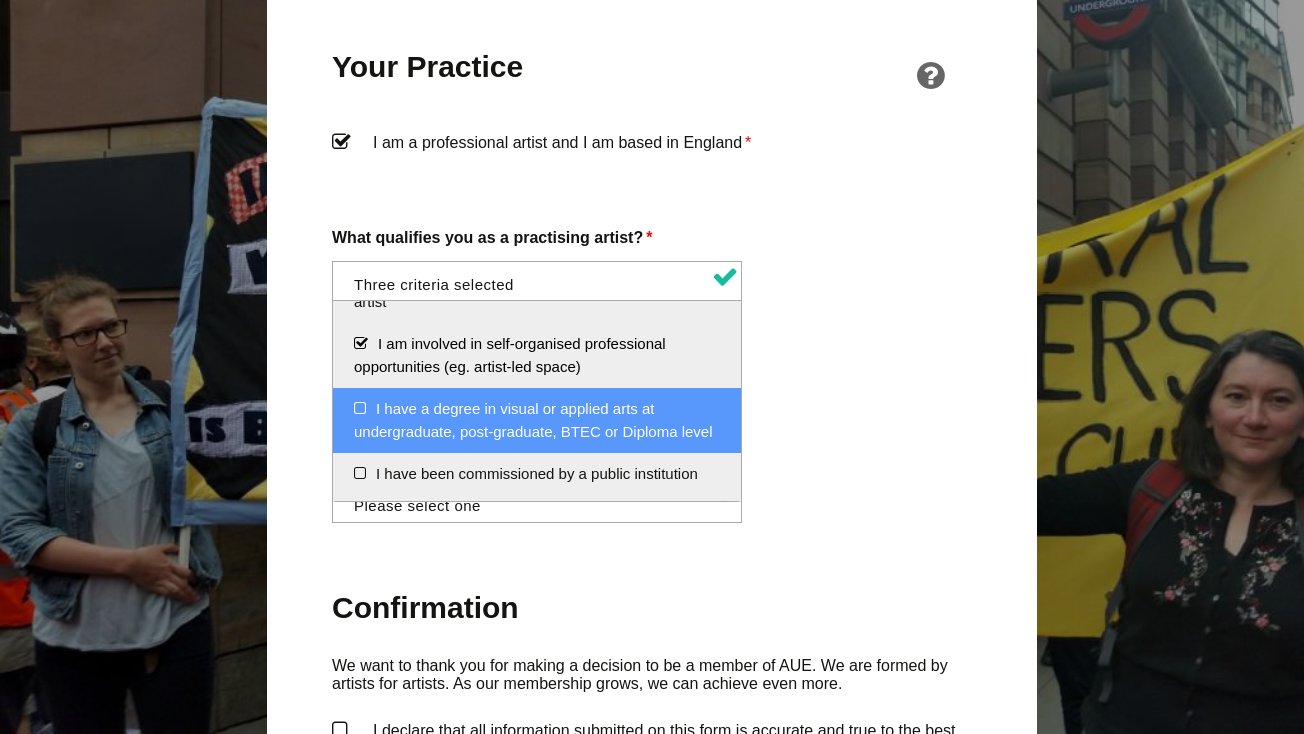click on "I have a degree in visual or applied arts at undergraduate, post-graduate, BTEC or Diploma level" at bounding box center (537, 420) 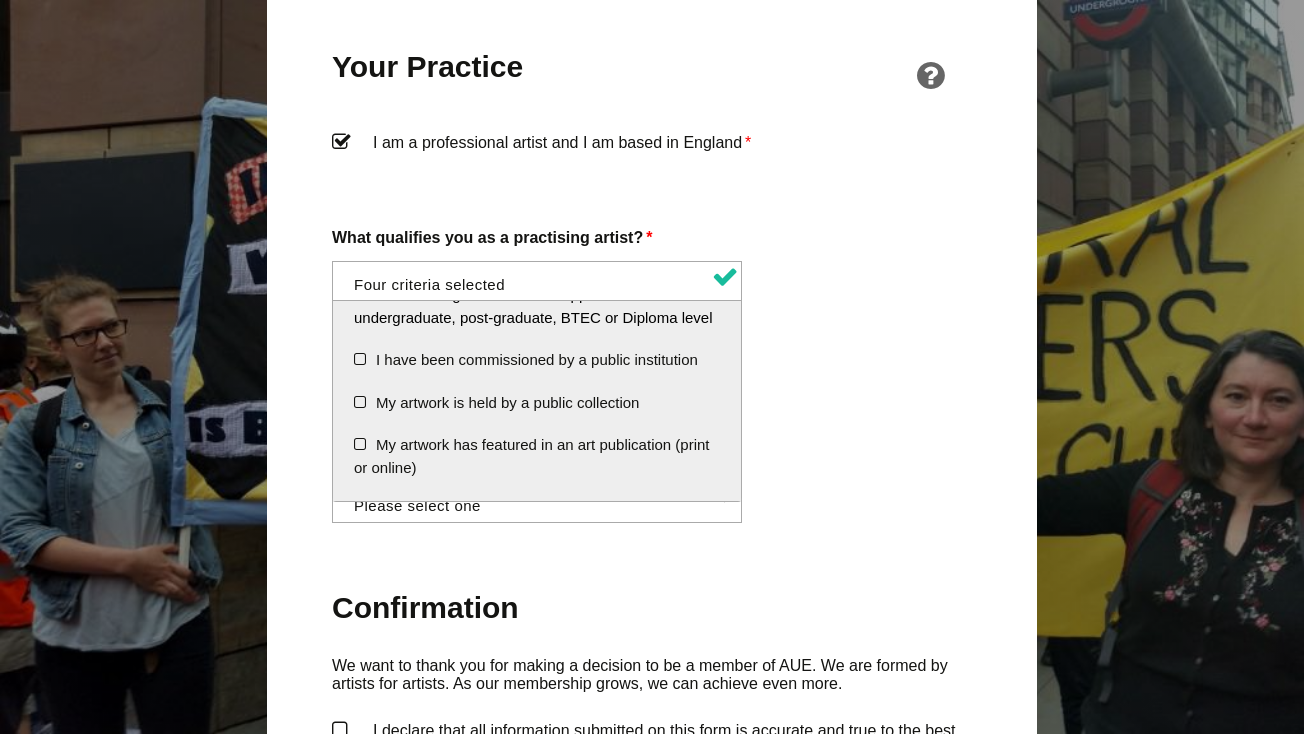 scroll, scrollTop: 244, scrollLeft: 0, axis: vertical 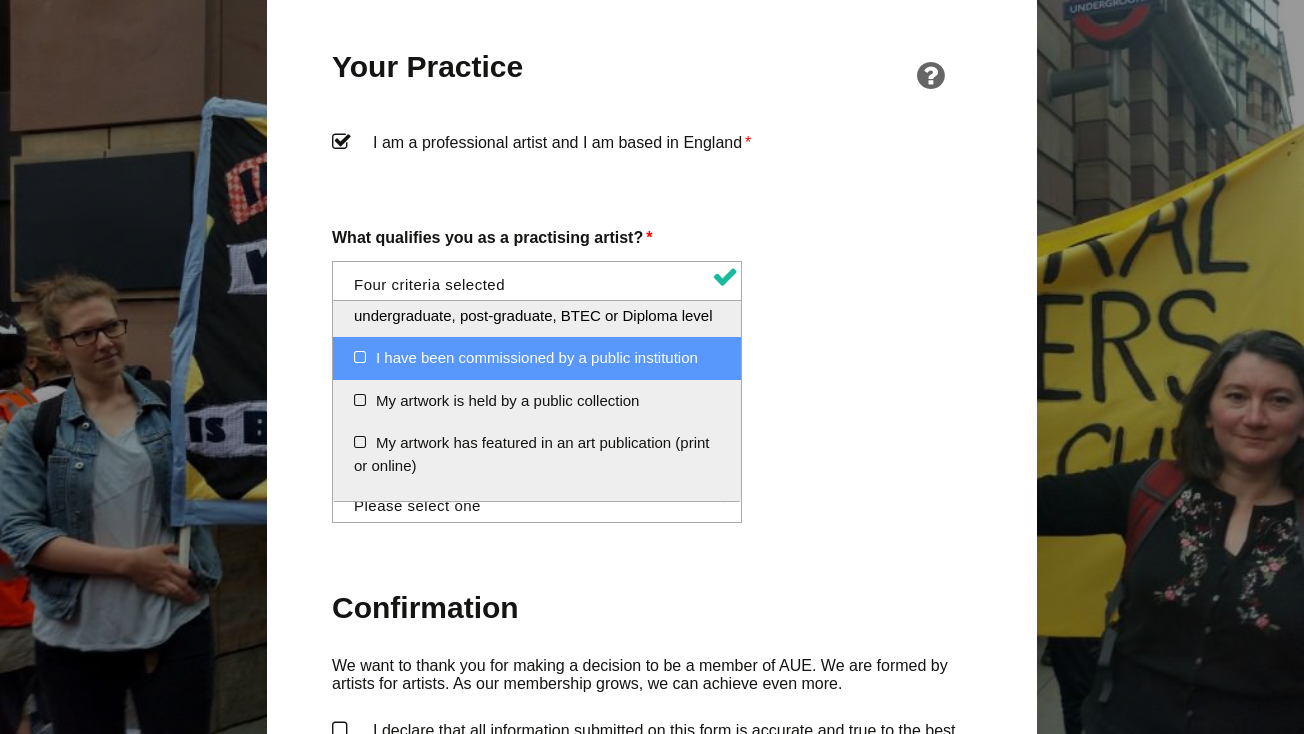 click on "I have been commissioned by a public institution" at bounding box center (537, 358) 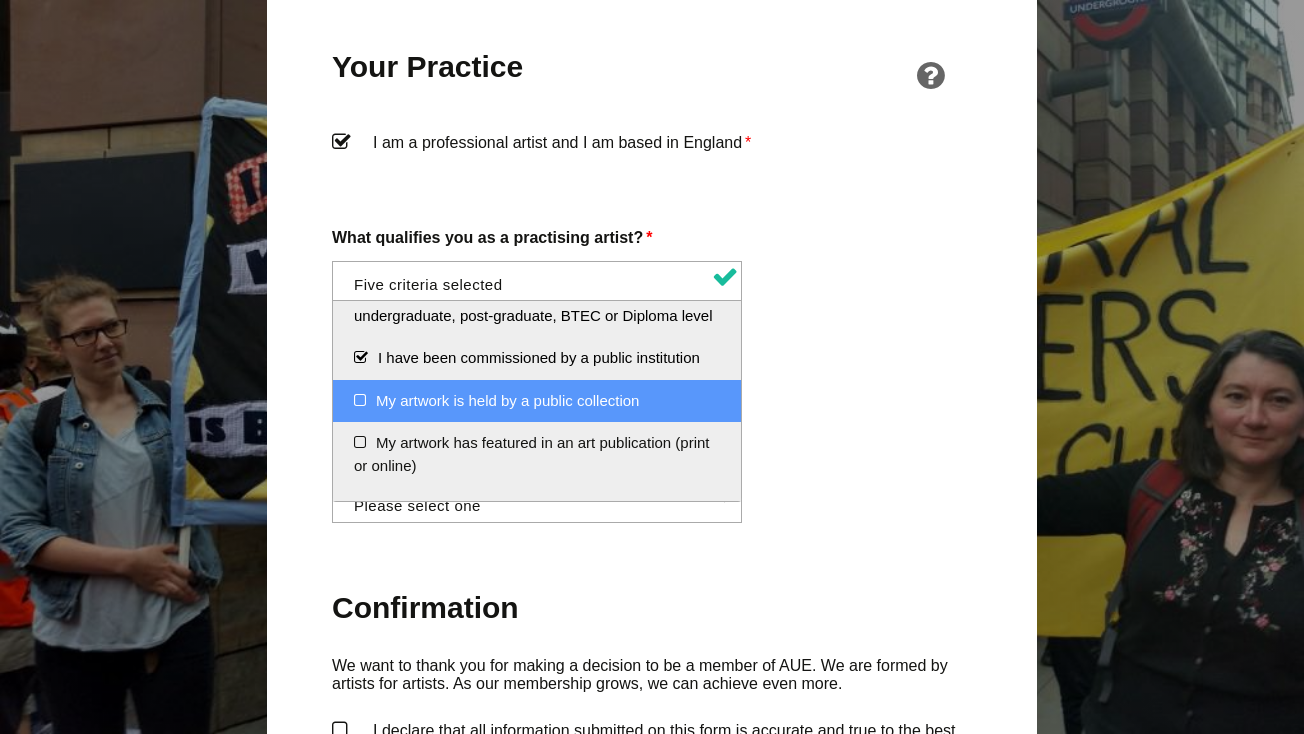 click on "My artwork is held by a public collection" at bounding box center [537, 401] 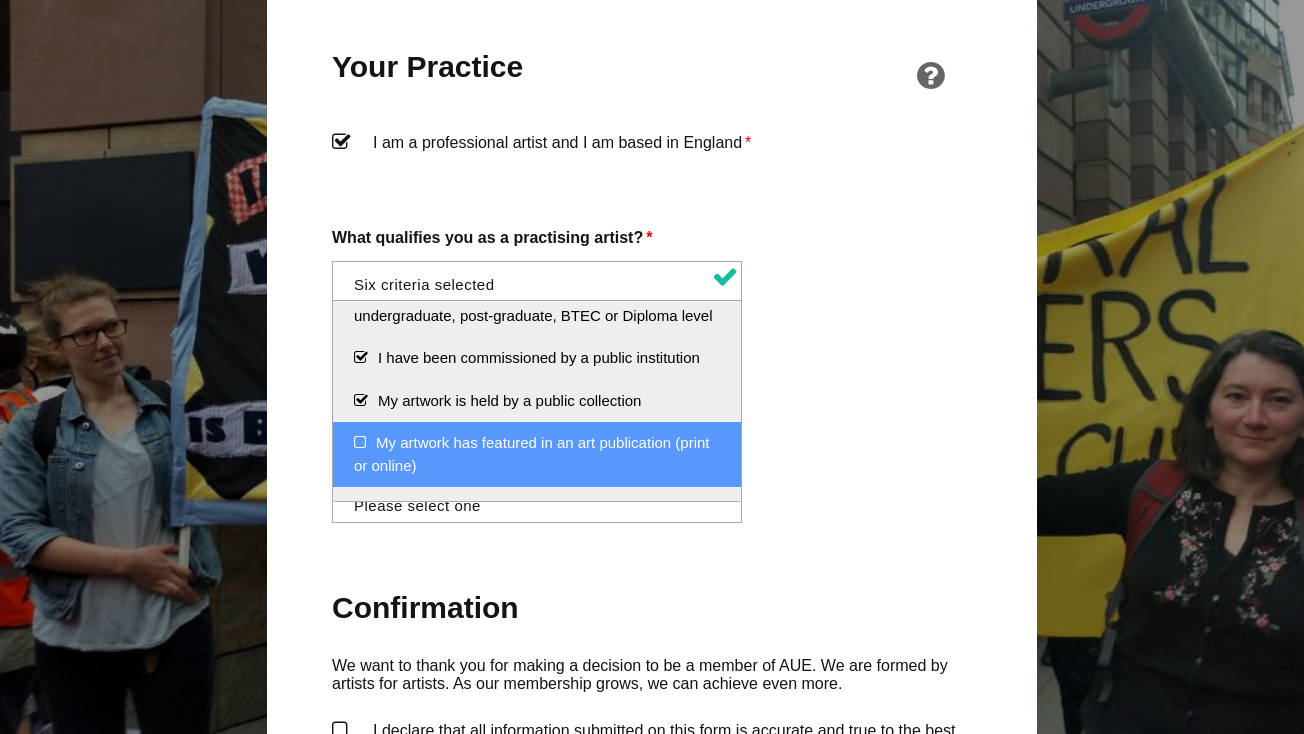 click on "My artwork has featured in an art publication (print or online)" at bounding box center (537, 454) 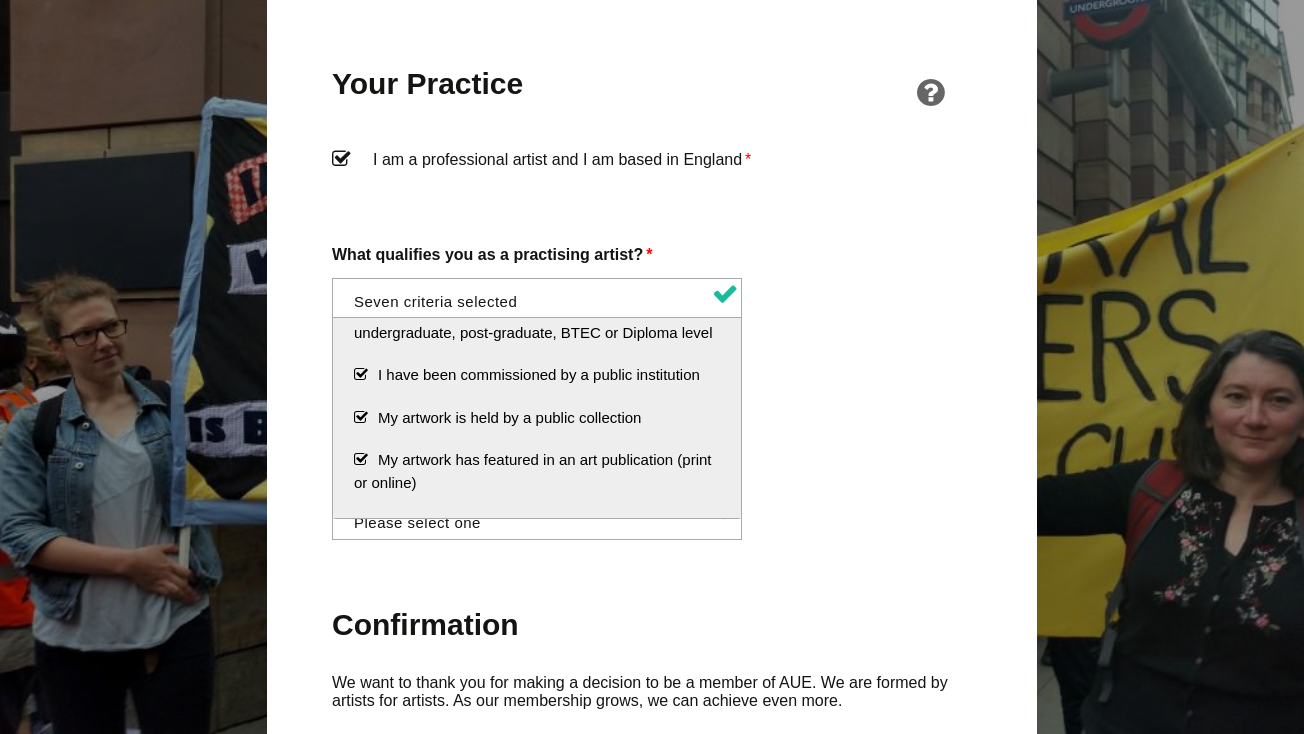 scroll, scrollTop: 1515, scrollLeft: 0, axis: vertical 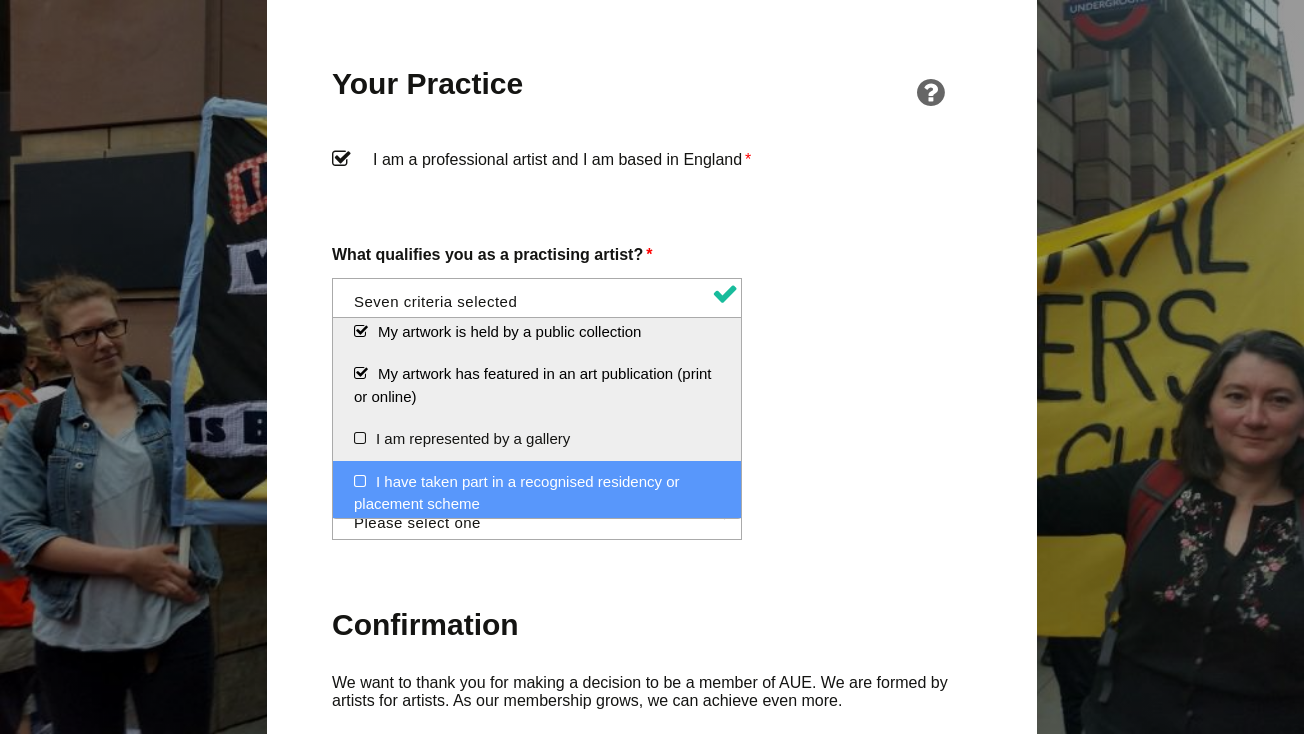 click on "I have taken part in a recognised residency or placement scheme" at bounding box center [537, 493] 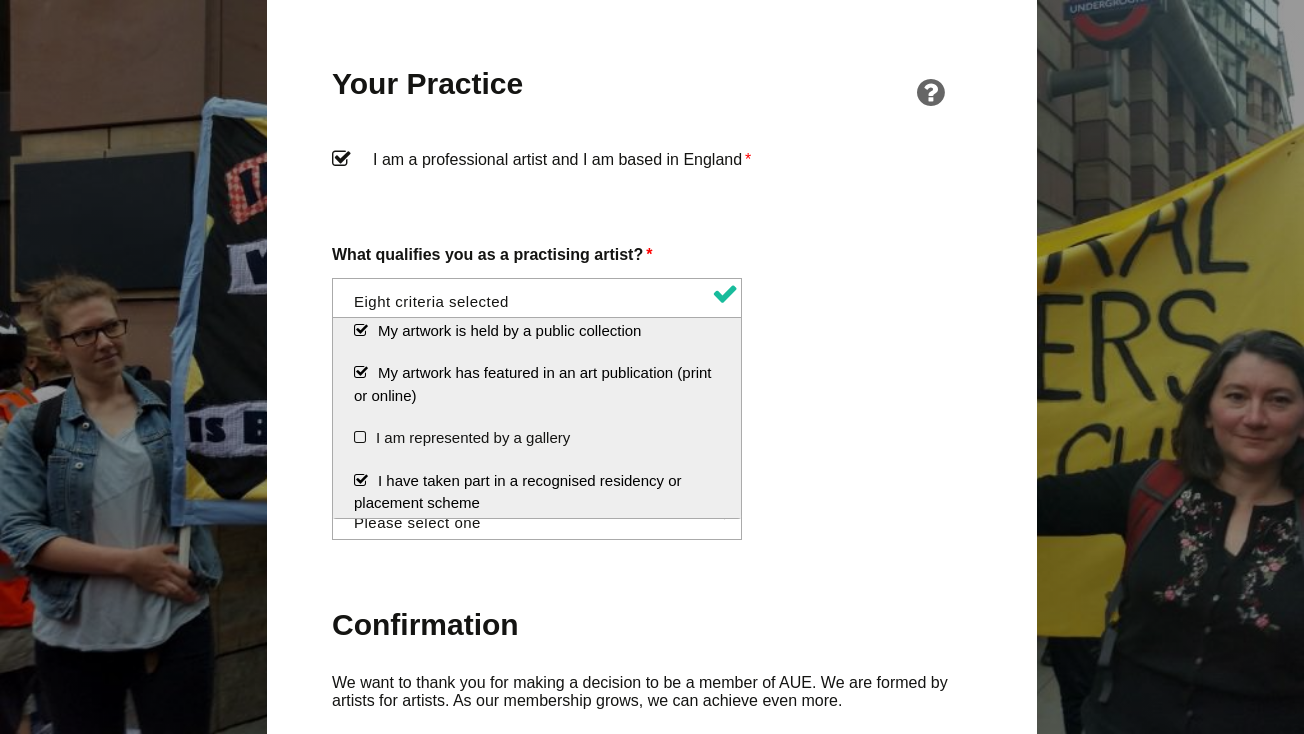 scroll, scrollTop: 330, scrollLeft: 0, axis: vertical 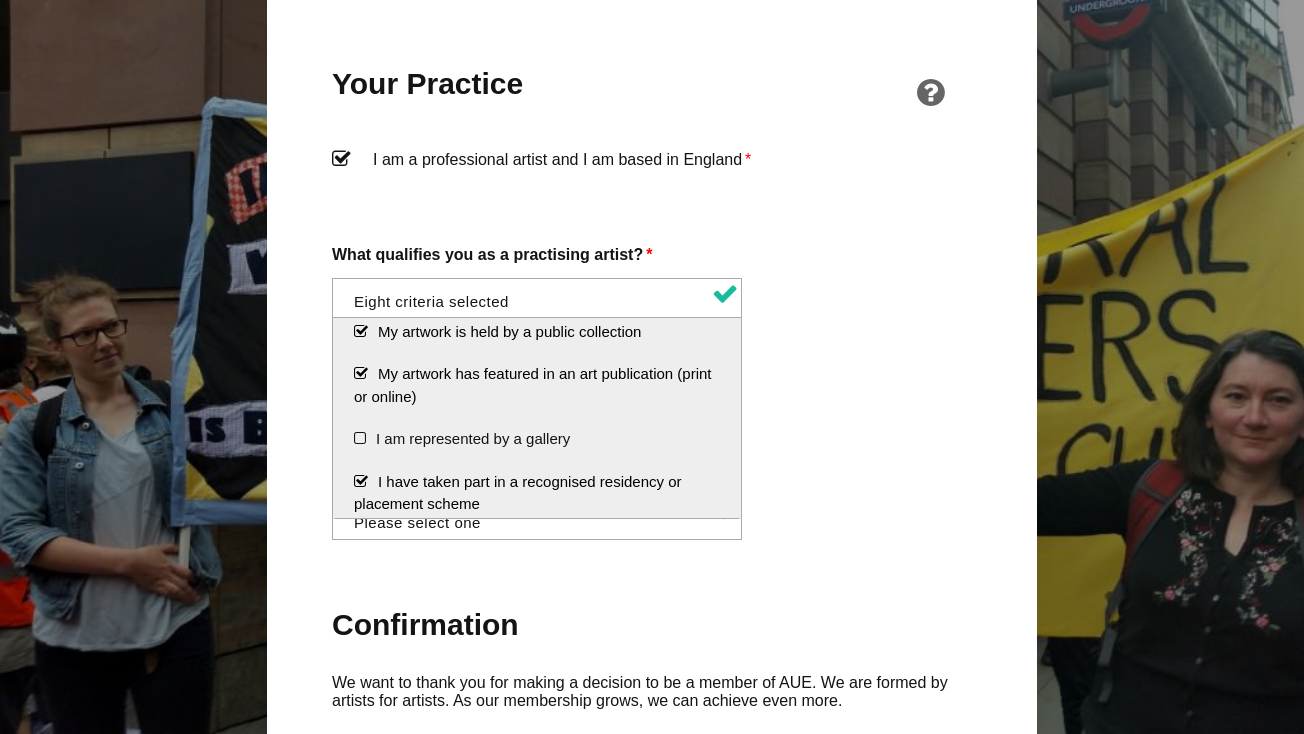 click on "Tell us:" at bounding box center [652, 390] 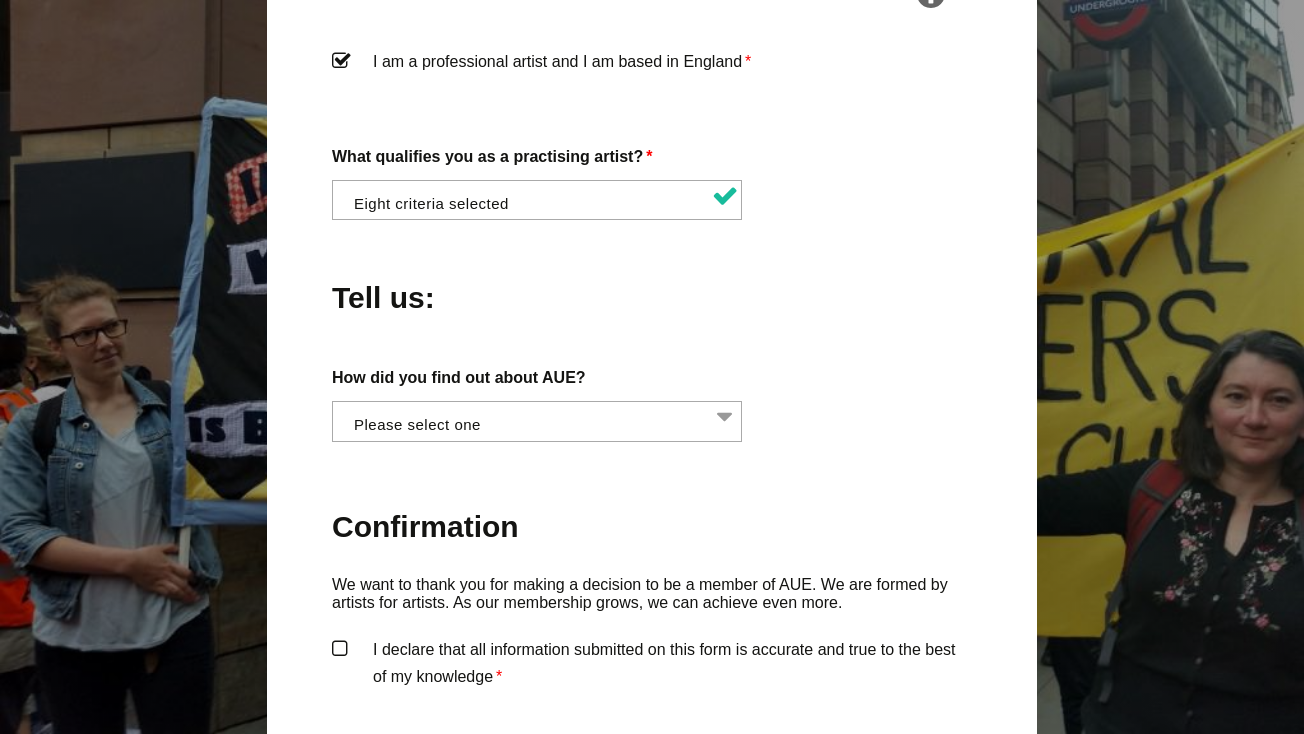scroll, scrollTop: 1615, scrollLeft: 0, axis: vertical 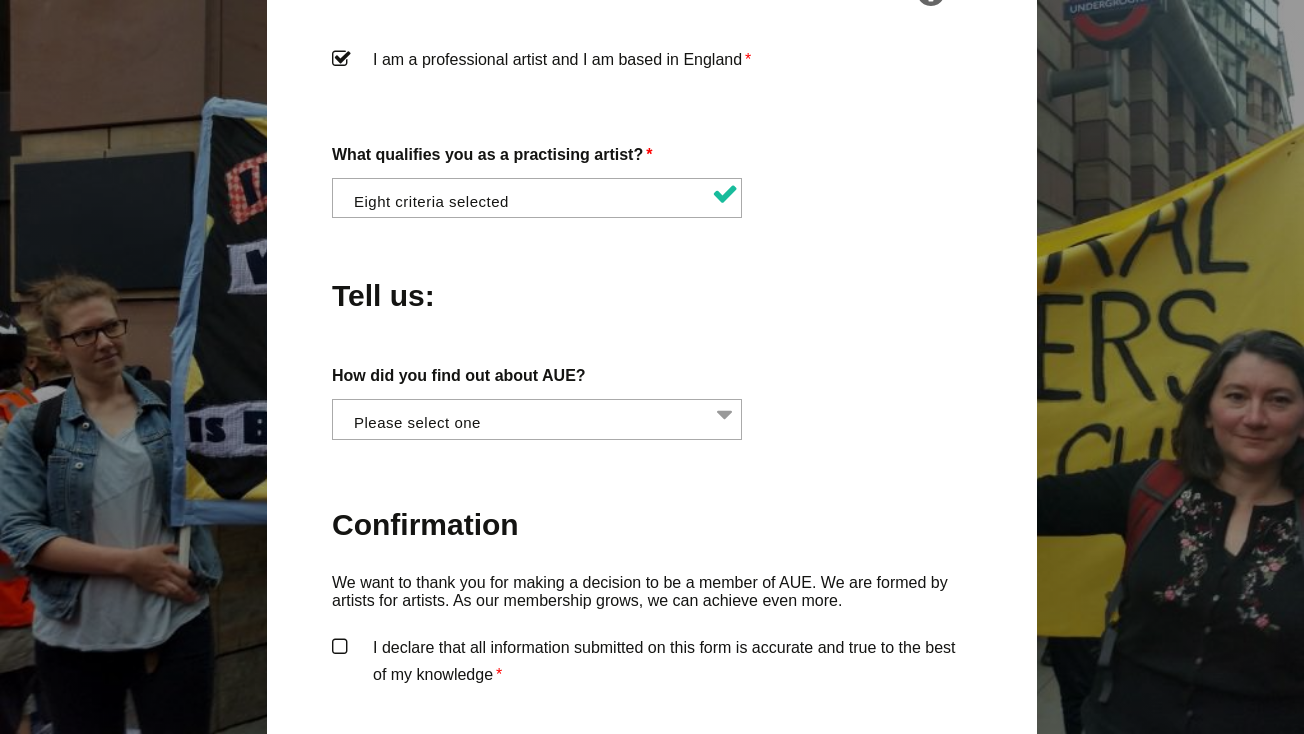 click at bounding box center [543, 417] 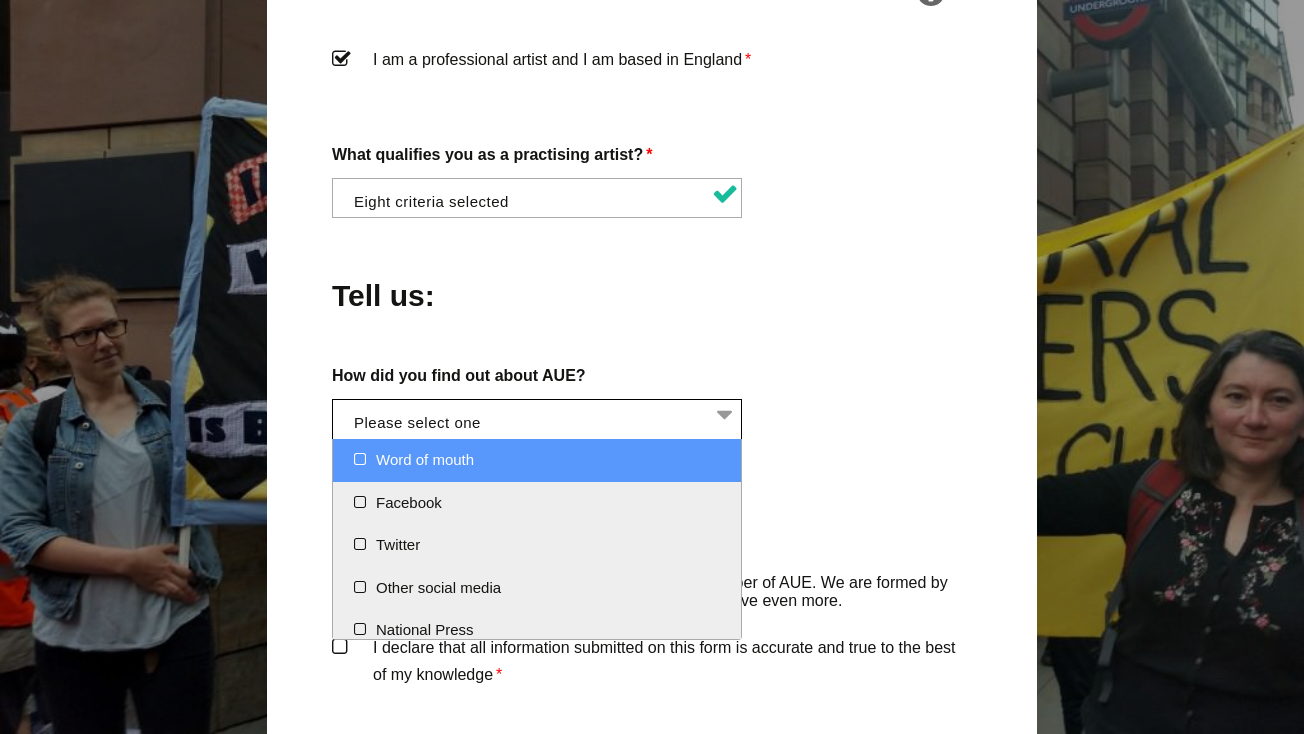 select on "Word of mouth" 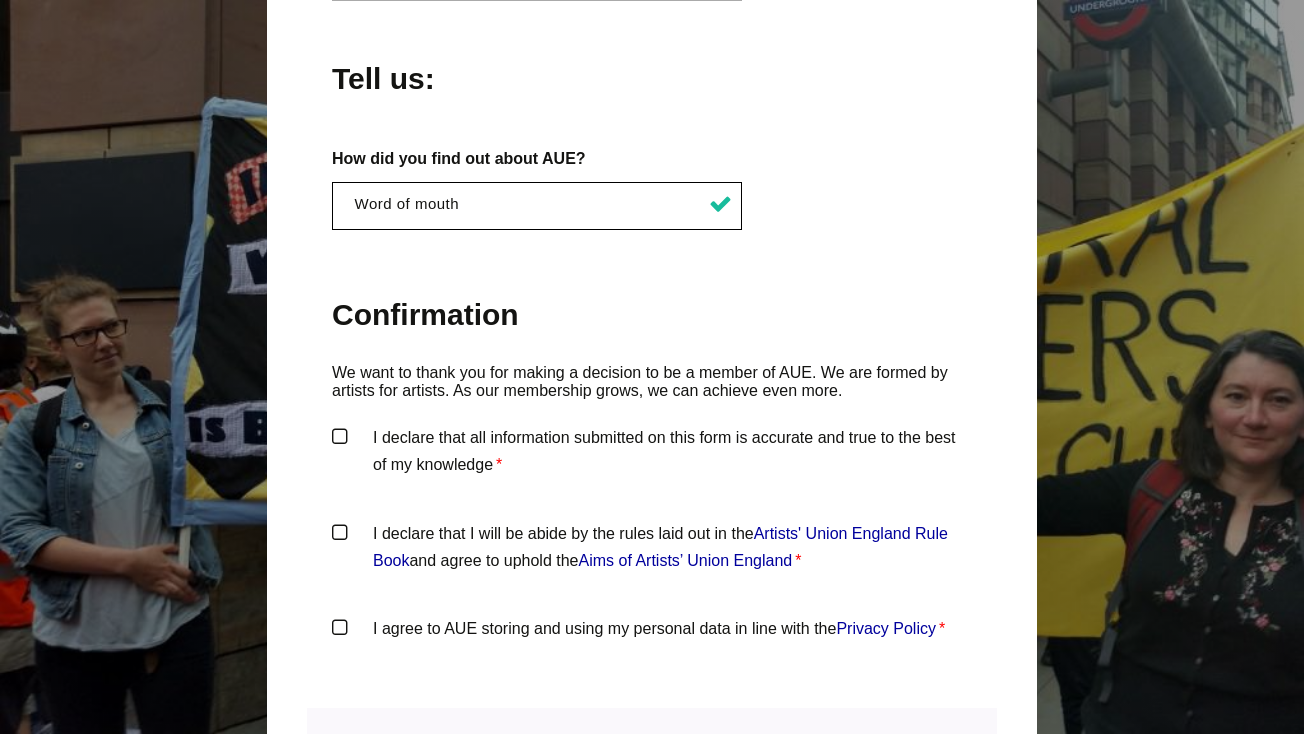scroll, scrollTop: 1833, scrollLeft: 0, axis: vertical 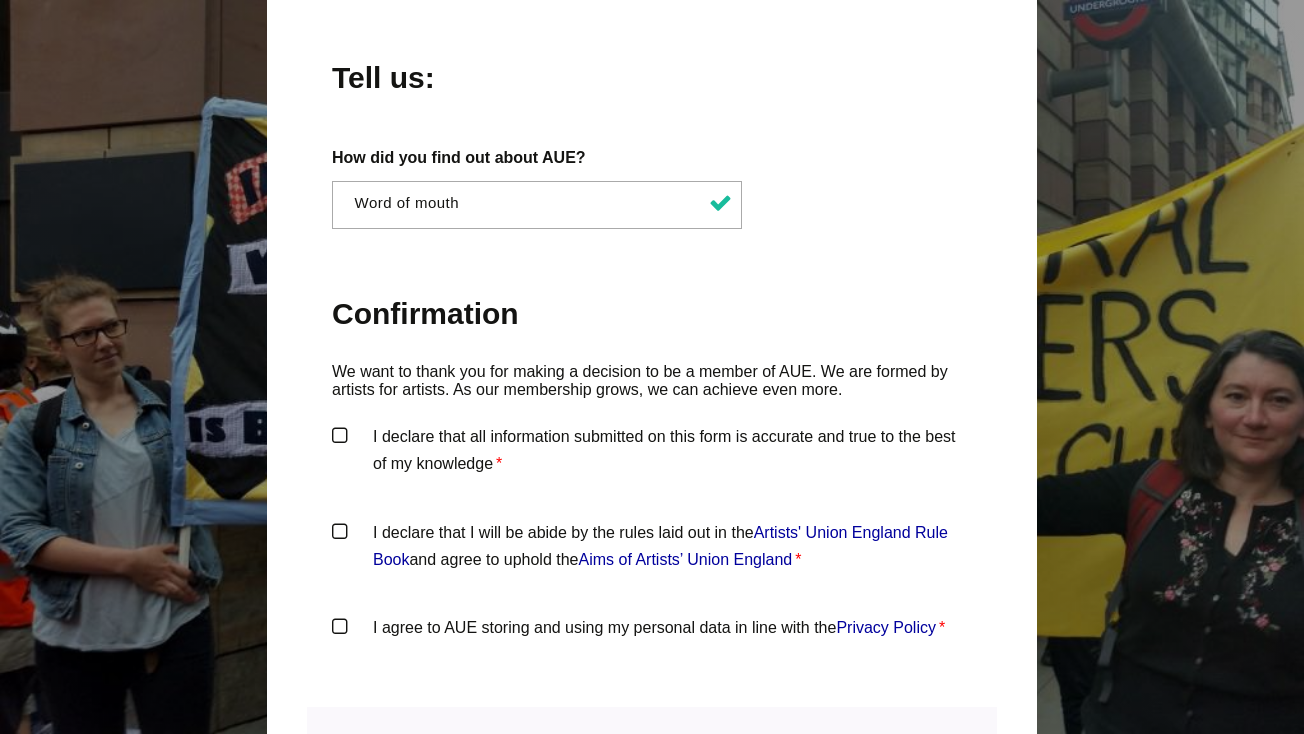 click on "I declare that all information submitted on this form is accurate and true to the best of my knowledge  *" at bounding box center [652, 453] 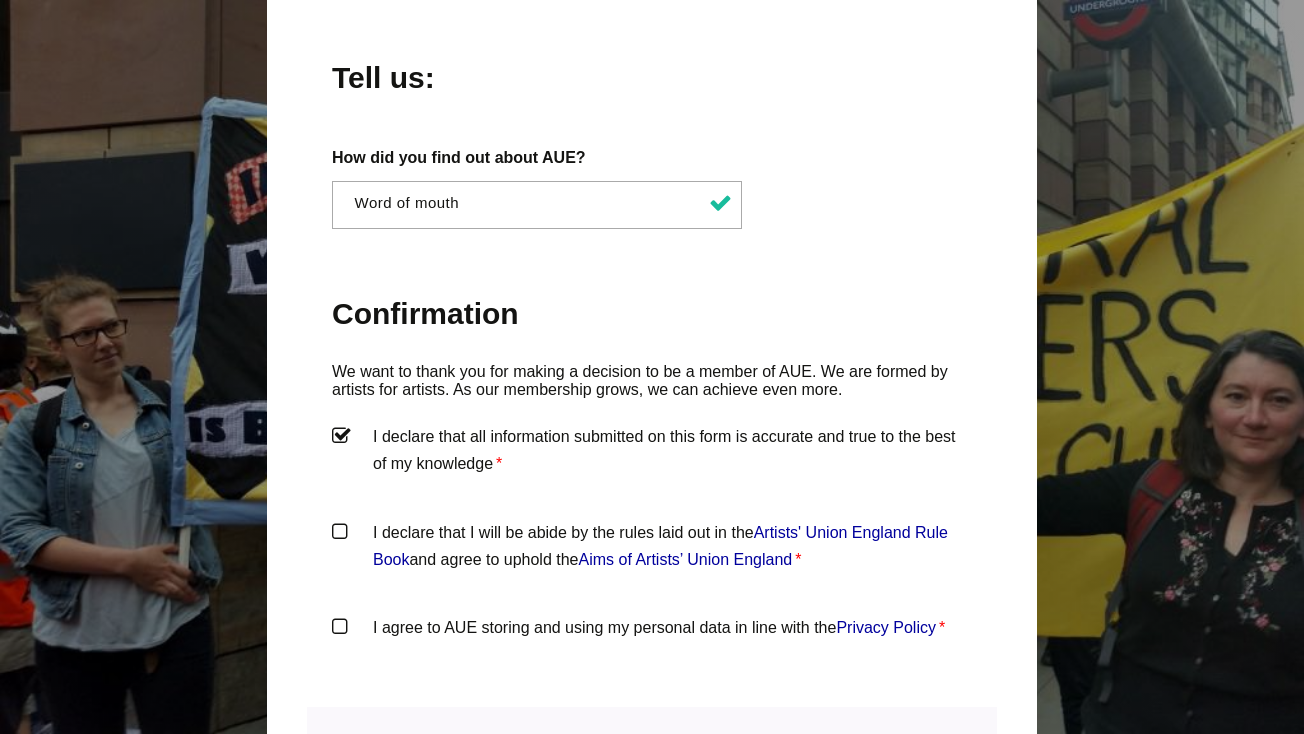 click on "I declare that I will be abide by the rules laid out in the  Artists' Union England Rule Book  and agree to uphold the  Aims of Artists’ Union England  *" at bounding box center [652, 549] 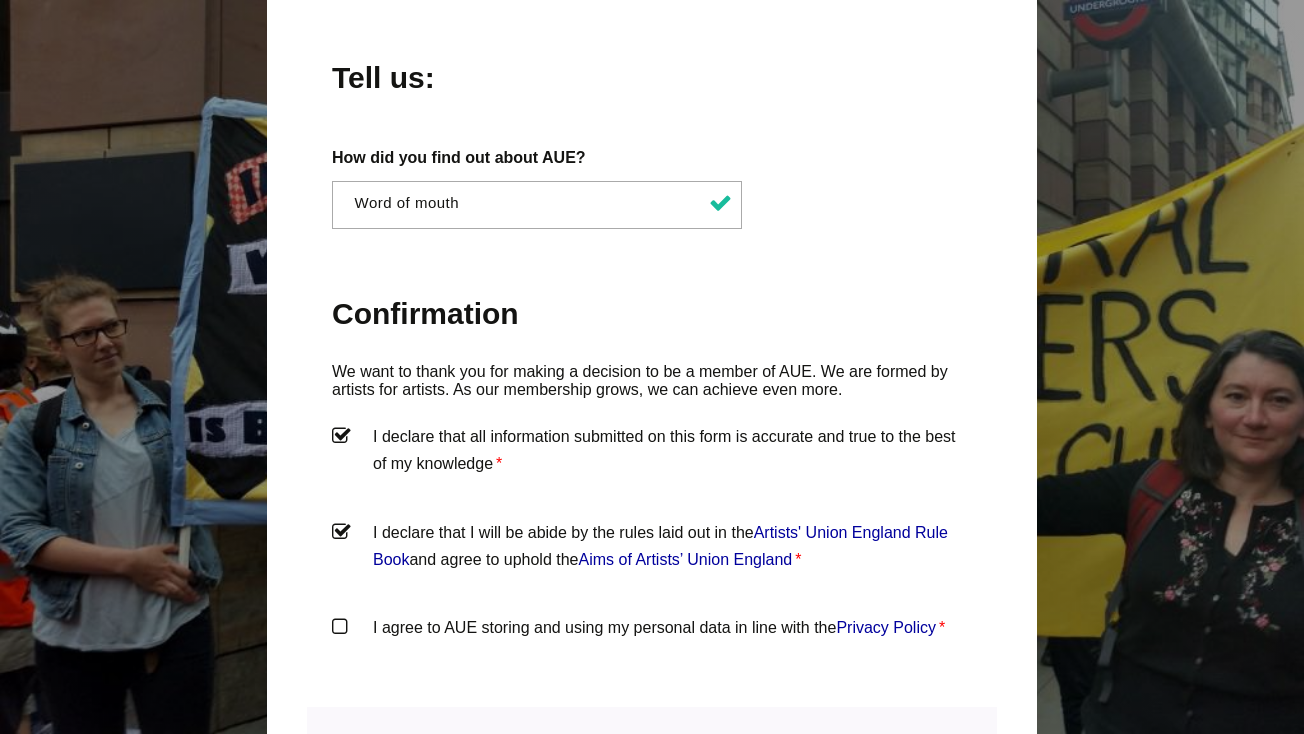 click on "I agree to AUE storing and using my personal data in line with the  Privacy Policy  *" at bounding box center [652, 644] 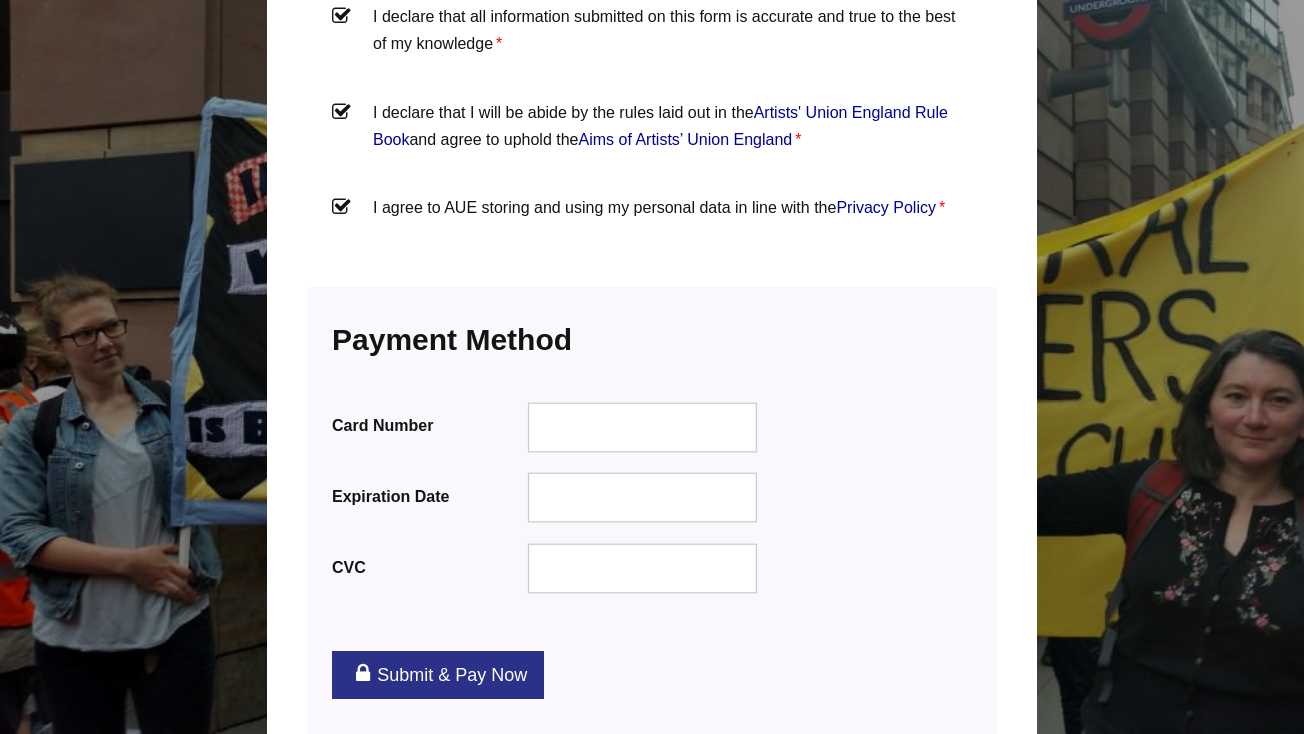 scroll, scrollTop: 2263, scrollLeft: 0, axis: vertical 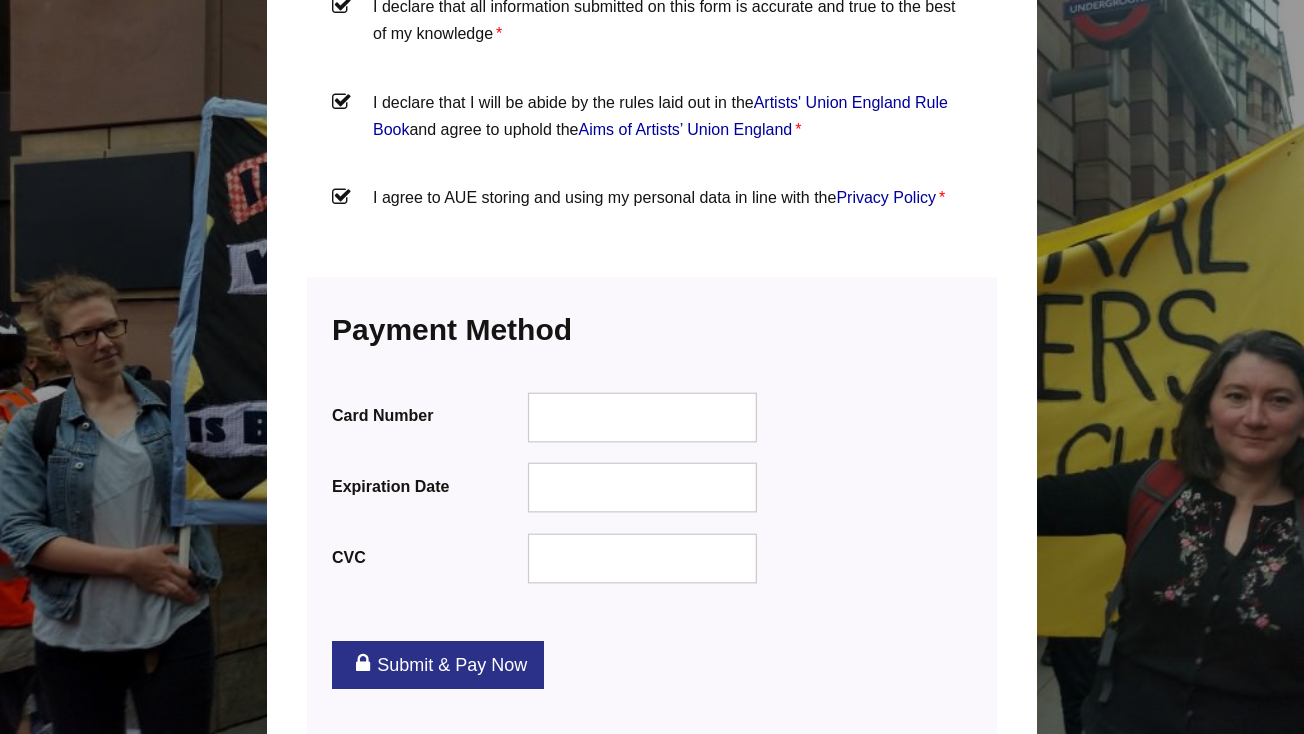 click on "Submit & Pay Now" at bounding box center [652, 665] 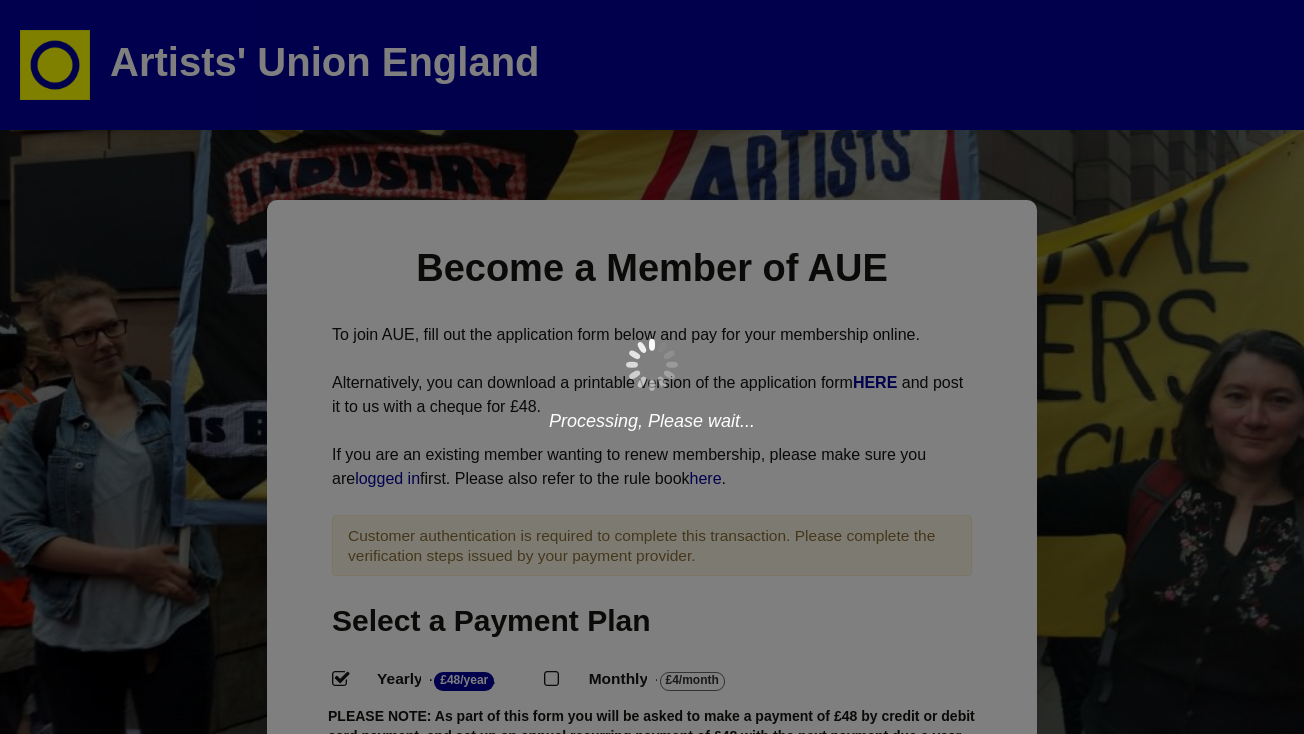 scroll, scrollTop: 185, scrollLeft: 31, axis: both 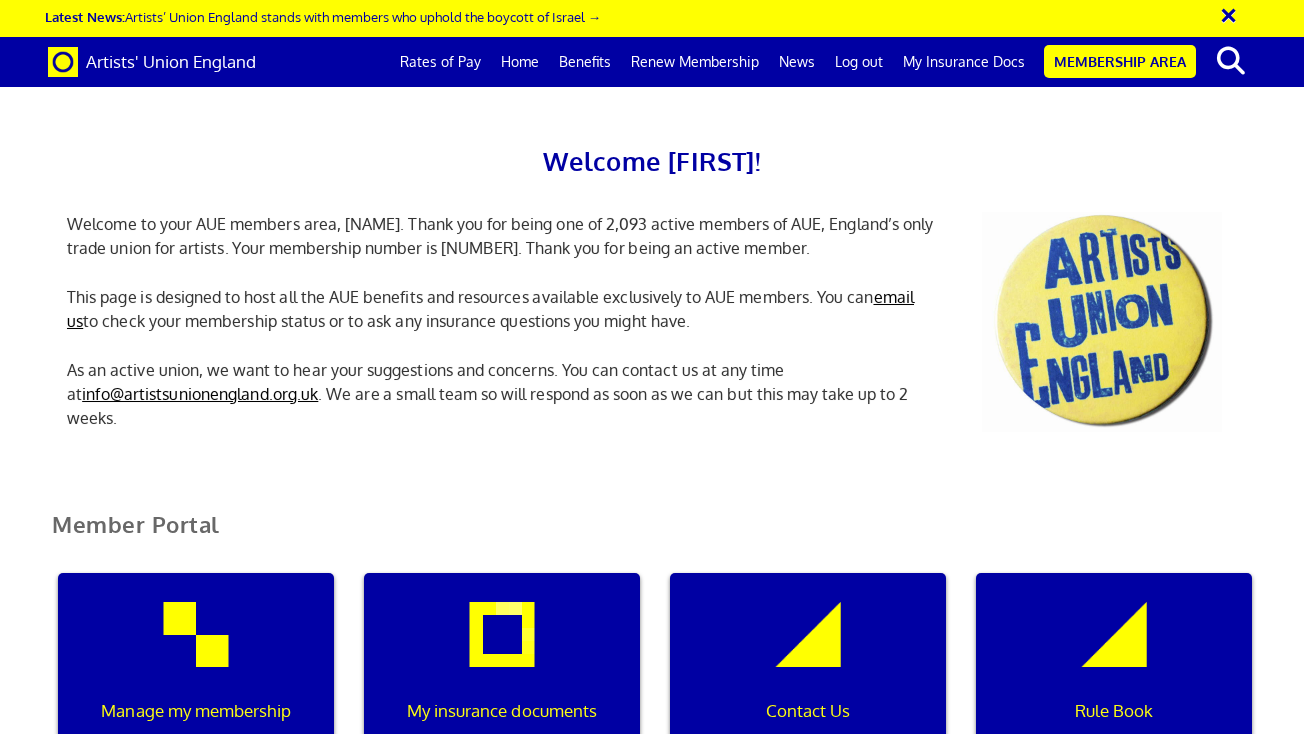 click on "My insurance documents" at bounding box center [502, 669] 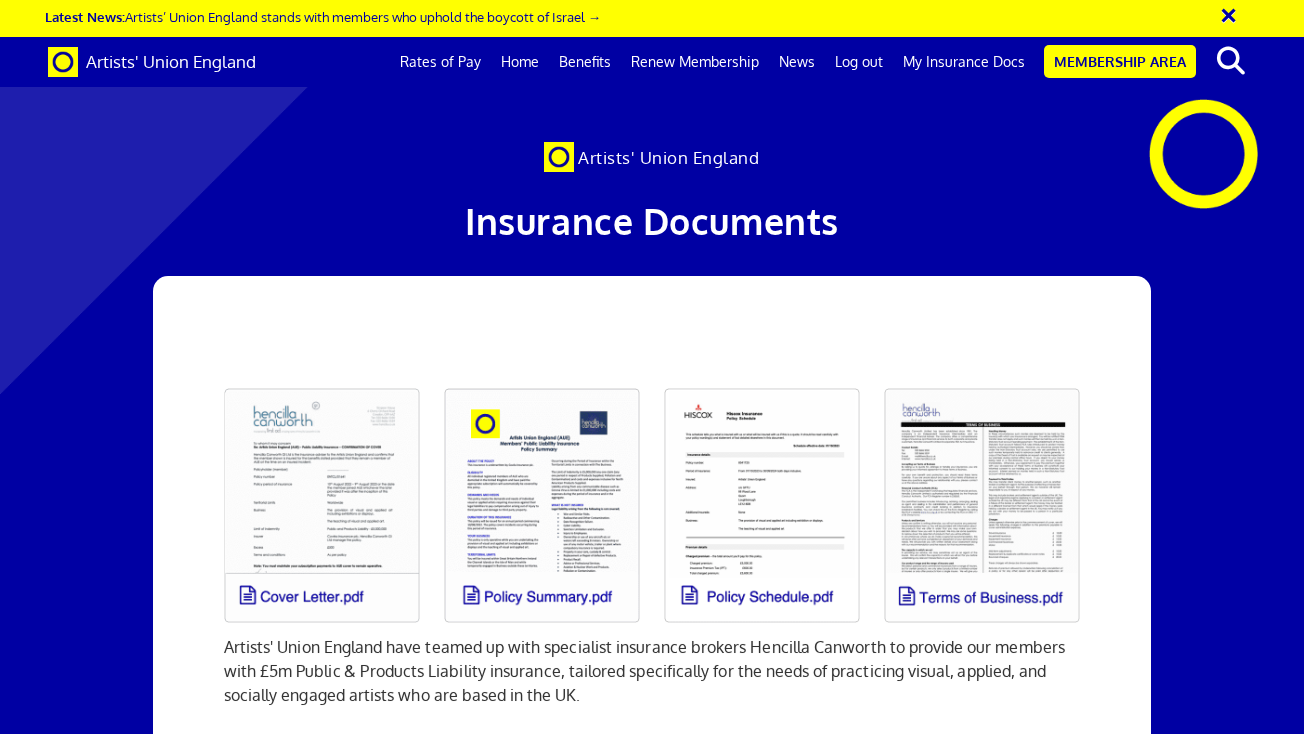scroll, scrollTop: 0, scrollLeft: 0, axis: both 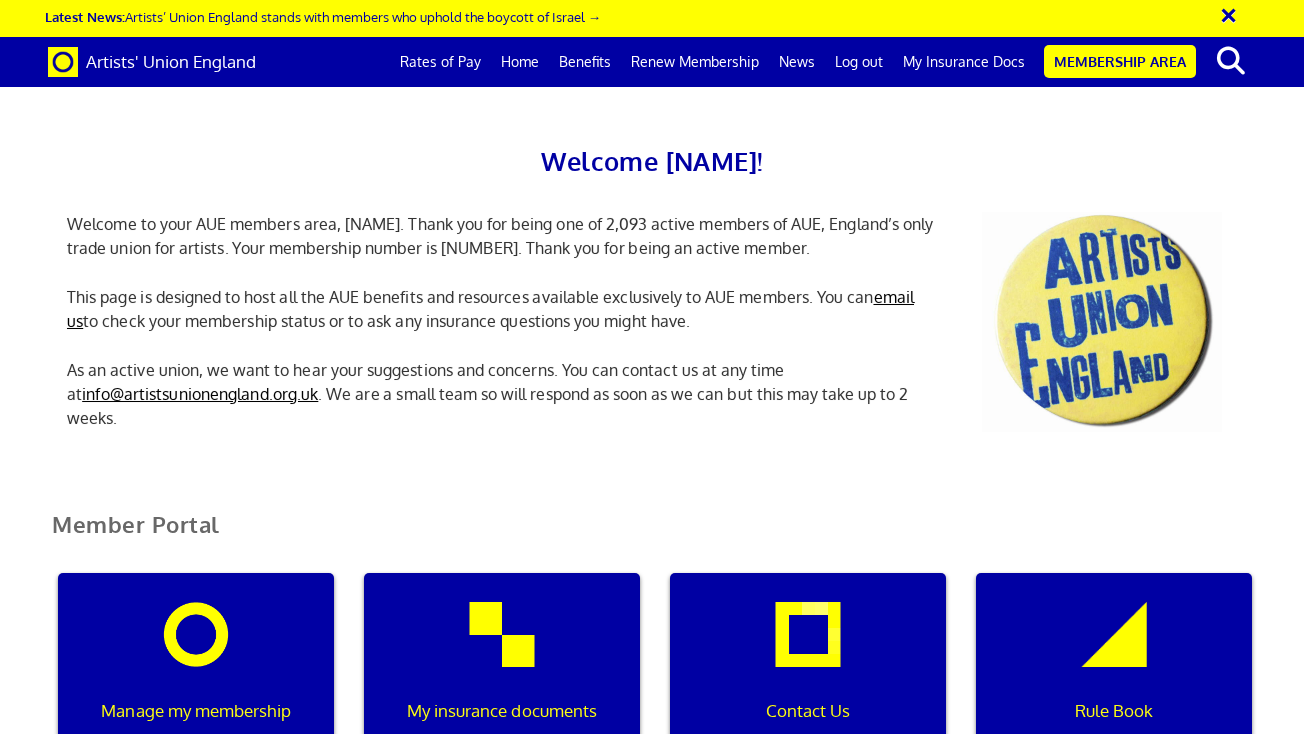 click on "Welcome letter" at bounding box center [808, 1117] 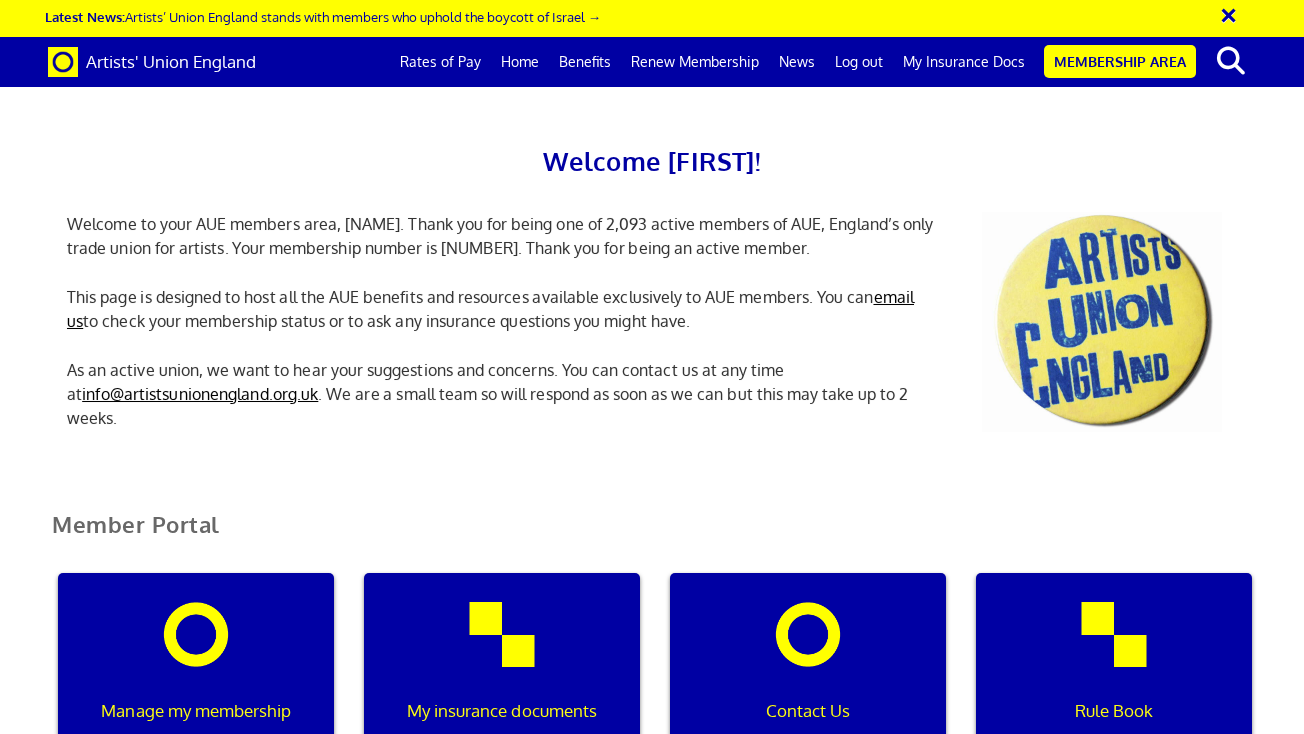 scroll, scrollTop: 0, scrollLeft: 0, axis: both 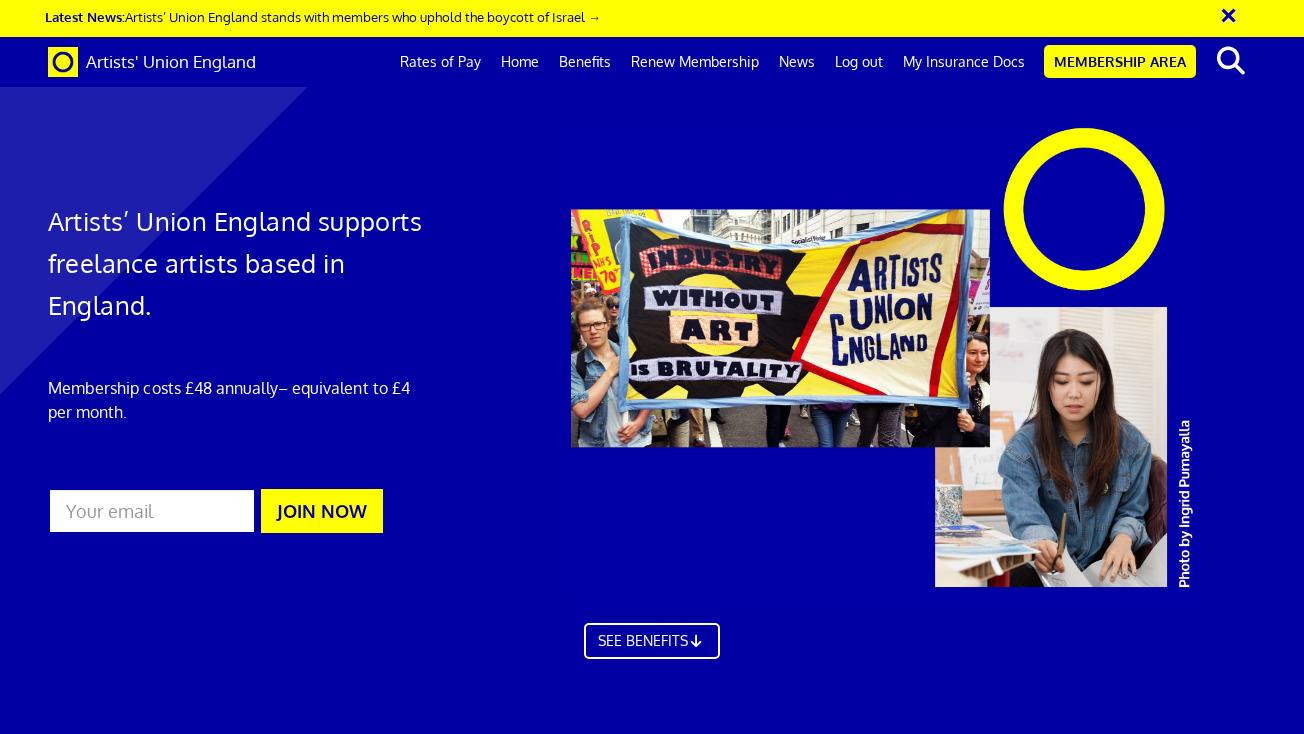 click on "News" at bounding box center [797, 62] 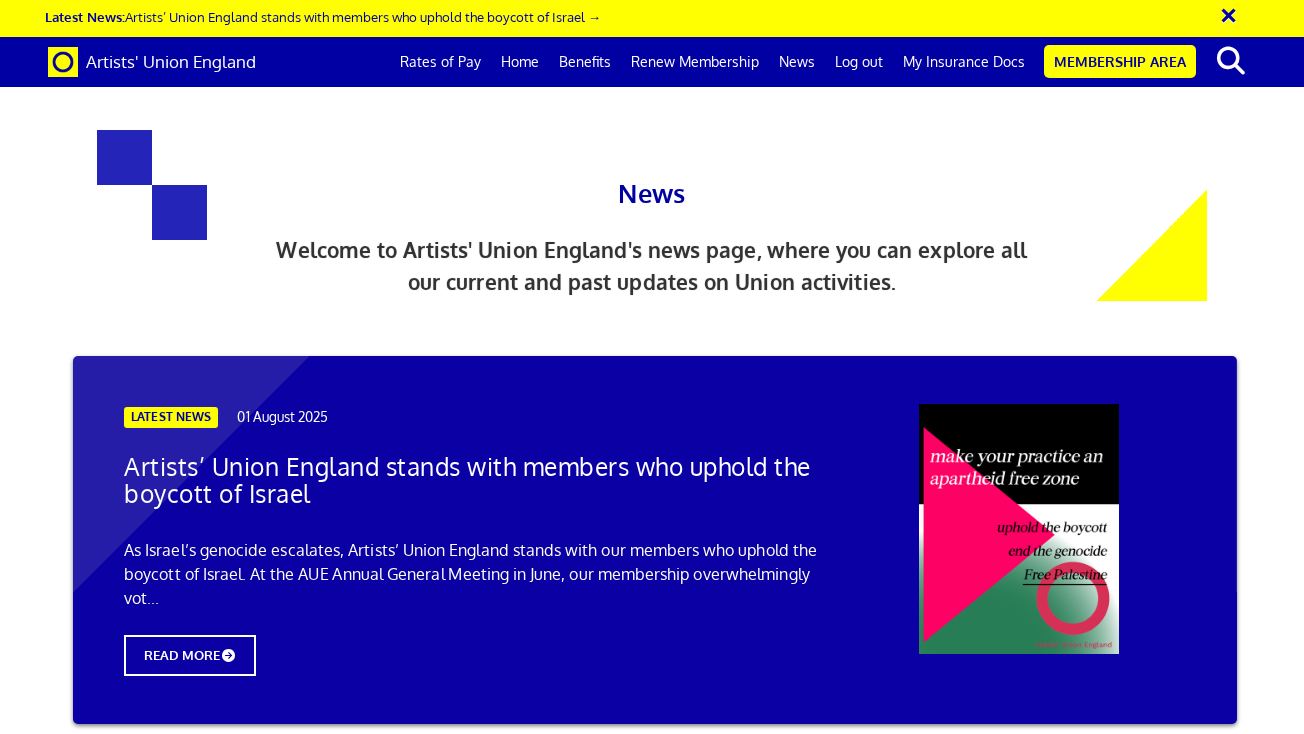 scroll, scrollTop: 0, scrollLeft: 0, axis: both 